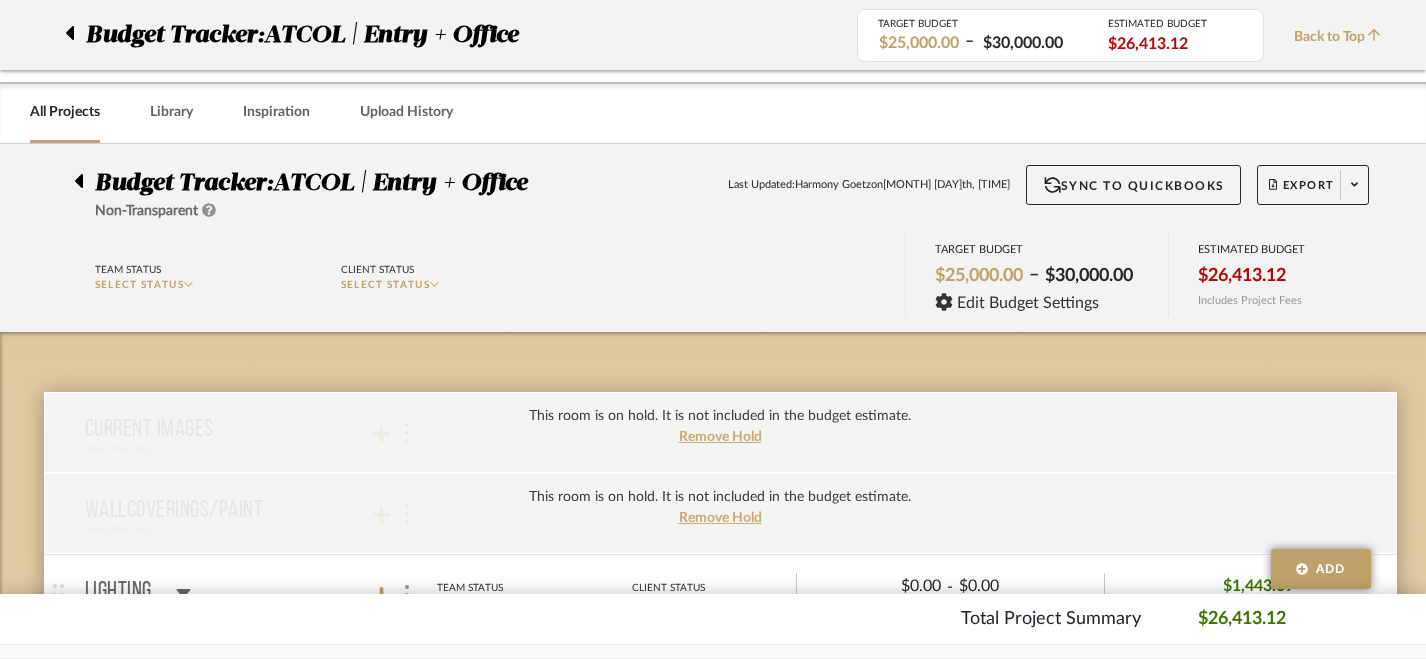 scroll, scrollTop: 684, scrollLeft: 0, axis: vertical 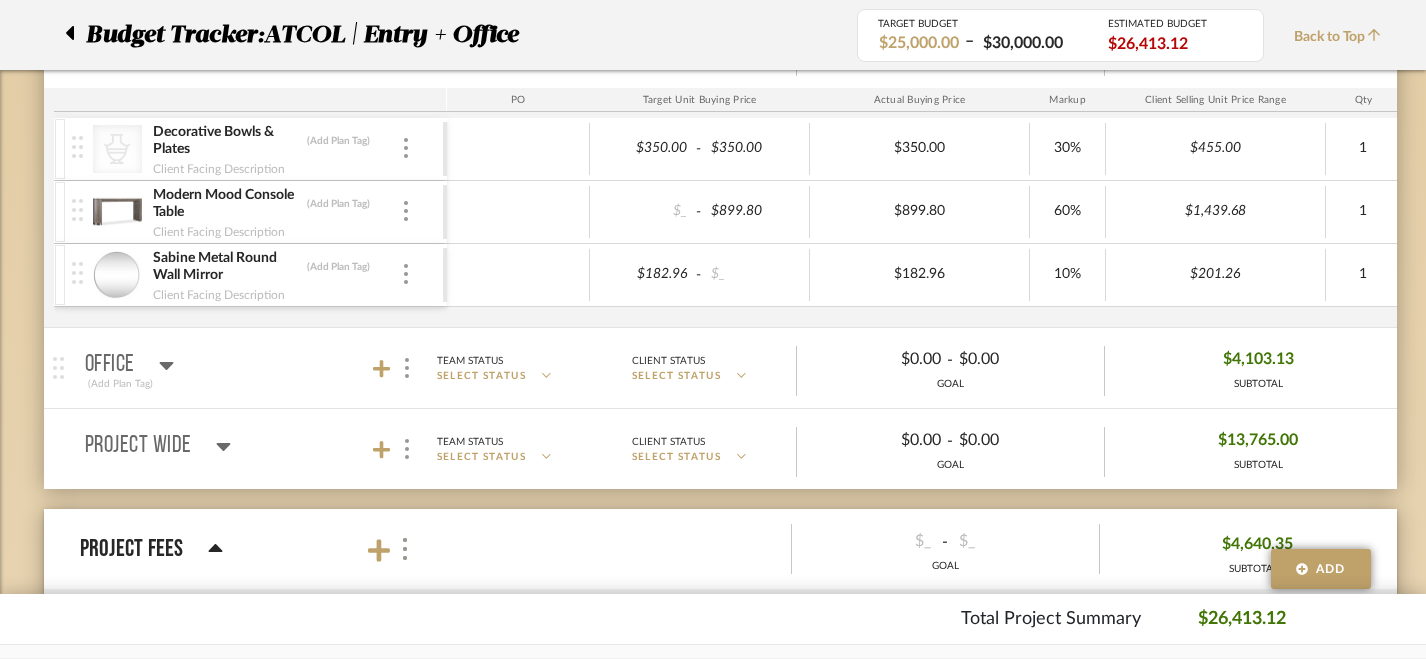 click 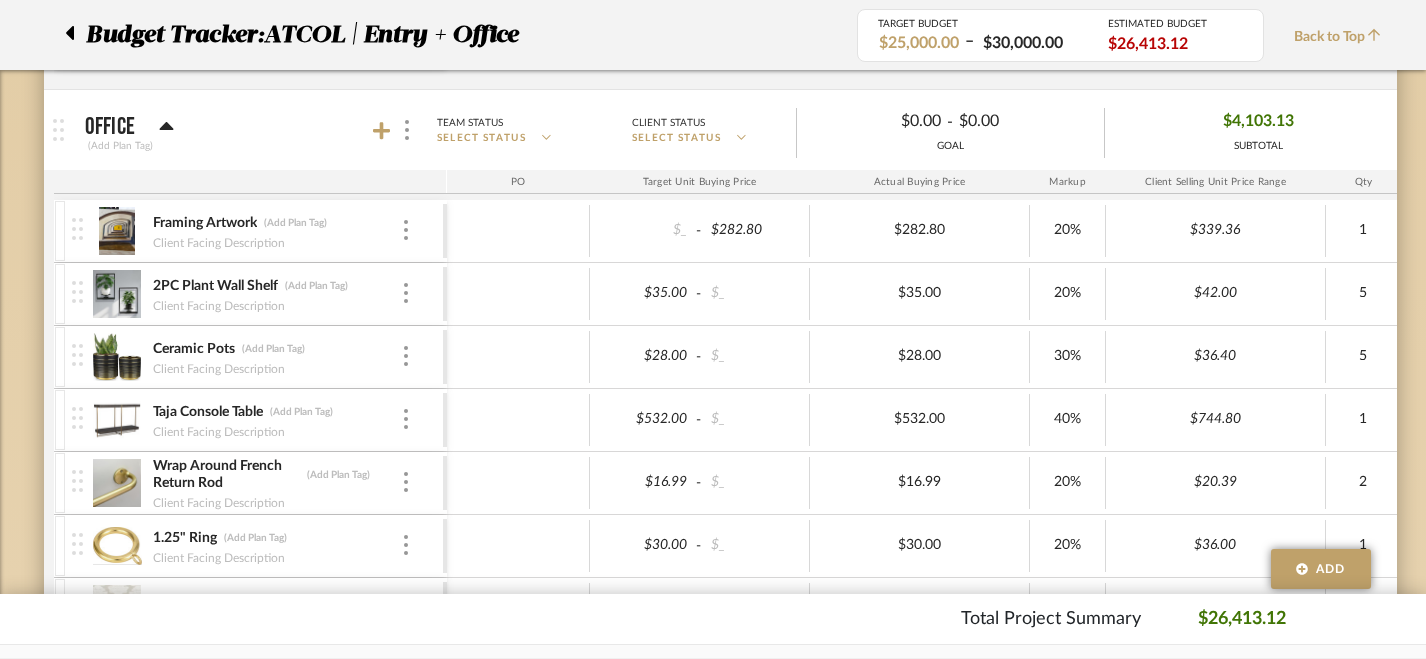 scroll, scrollTop: 1072, scrollLeft: 0, axis: vertical 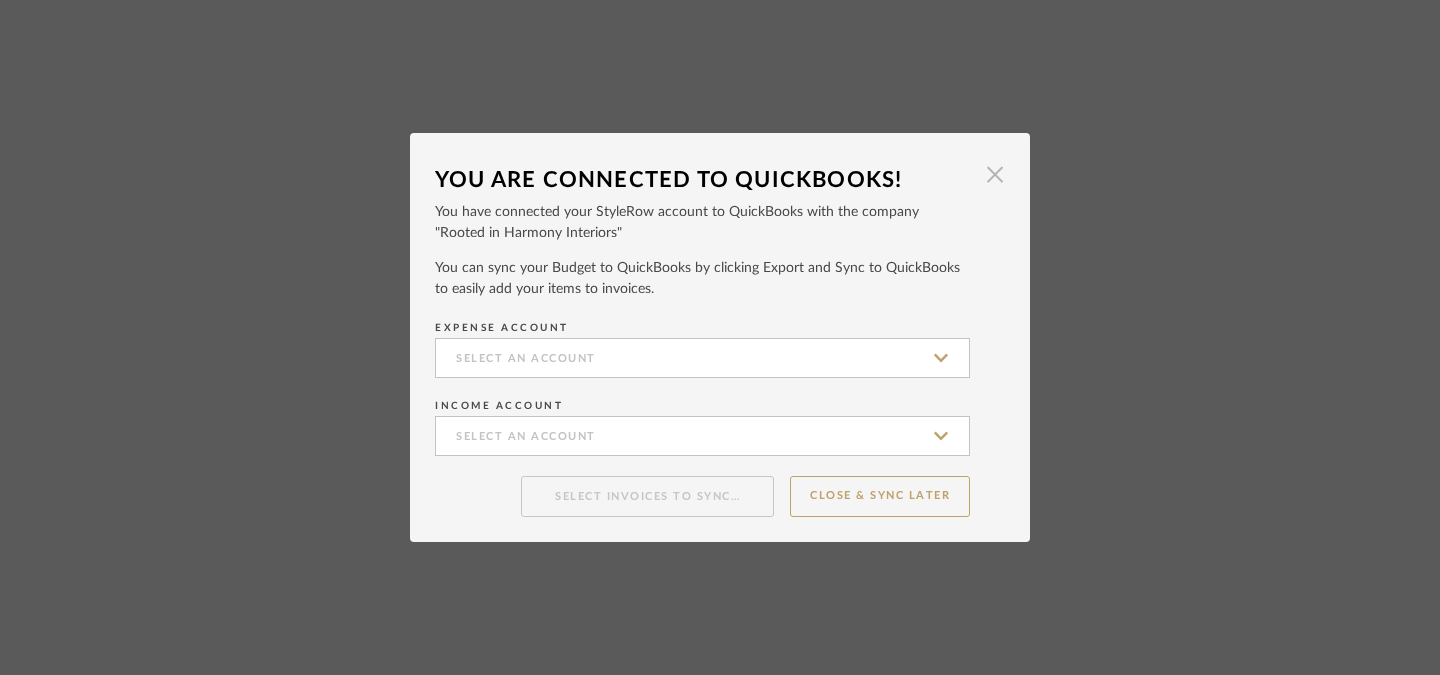 click at bounding box center (995, 174) 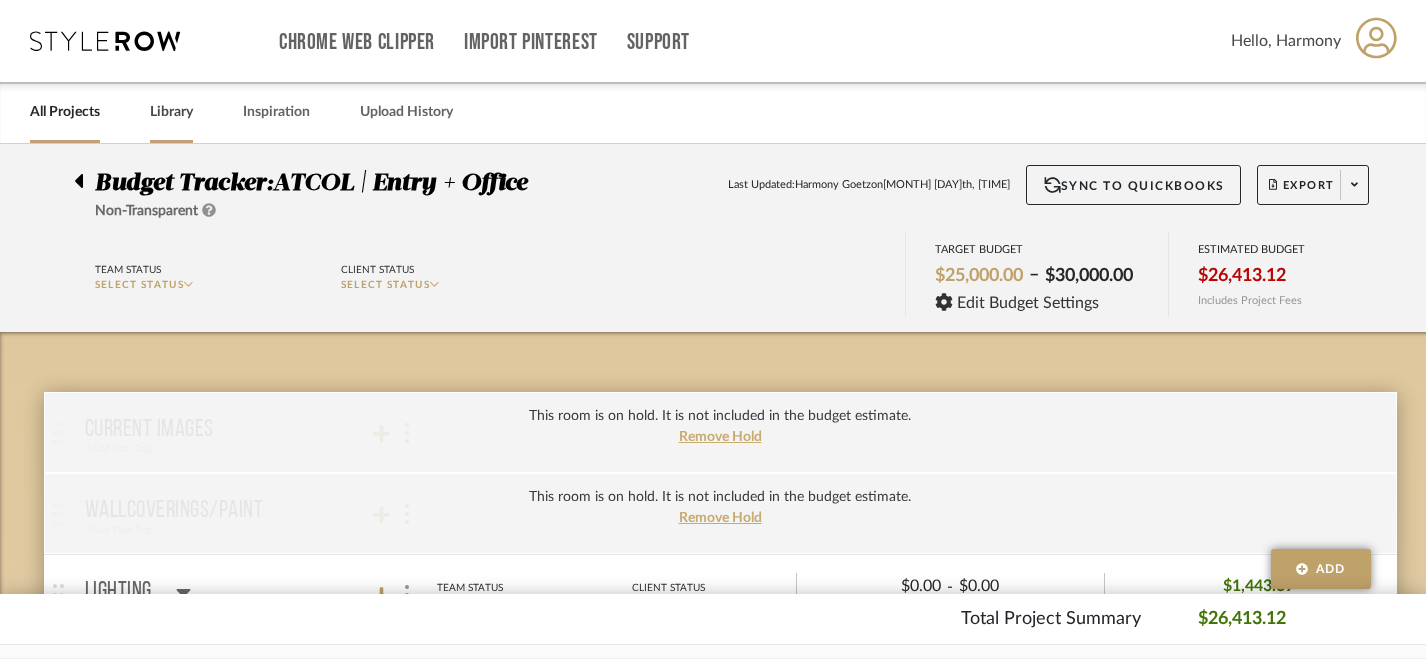 click on "Library" at bounding box center (171, 112) 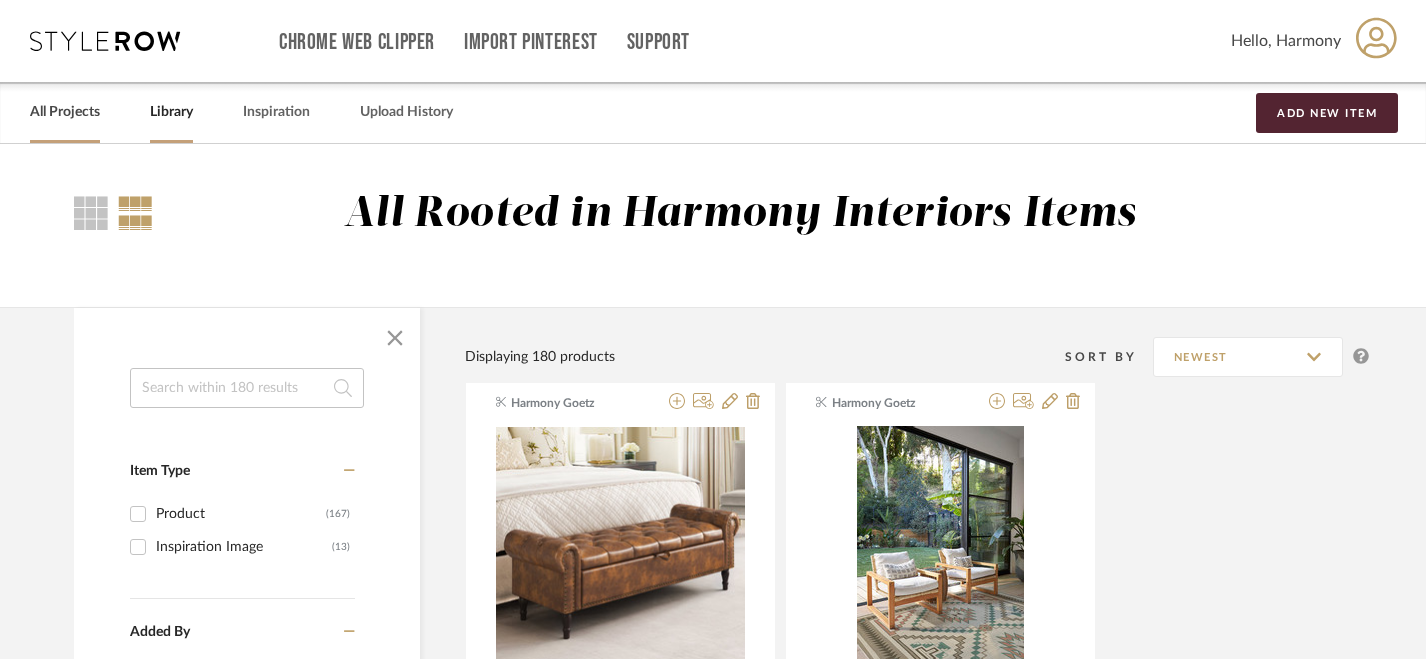 click on "All Projects" at bounding box center [65, 112] 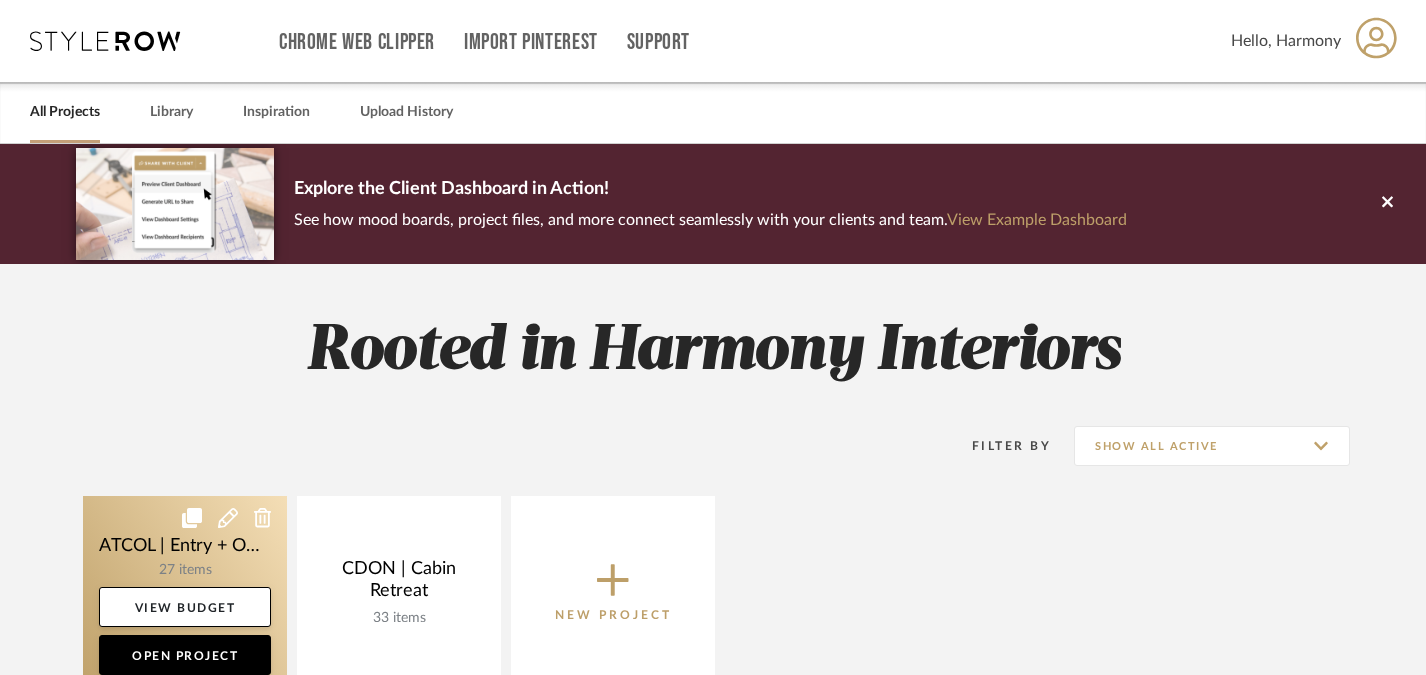click 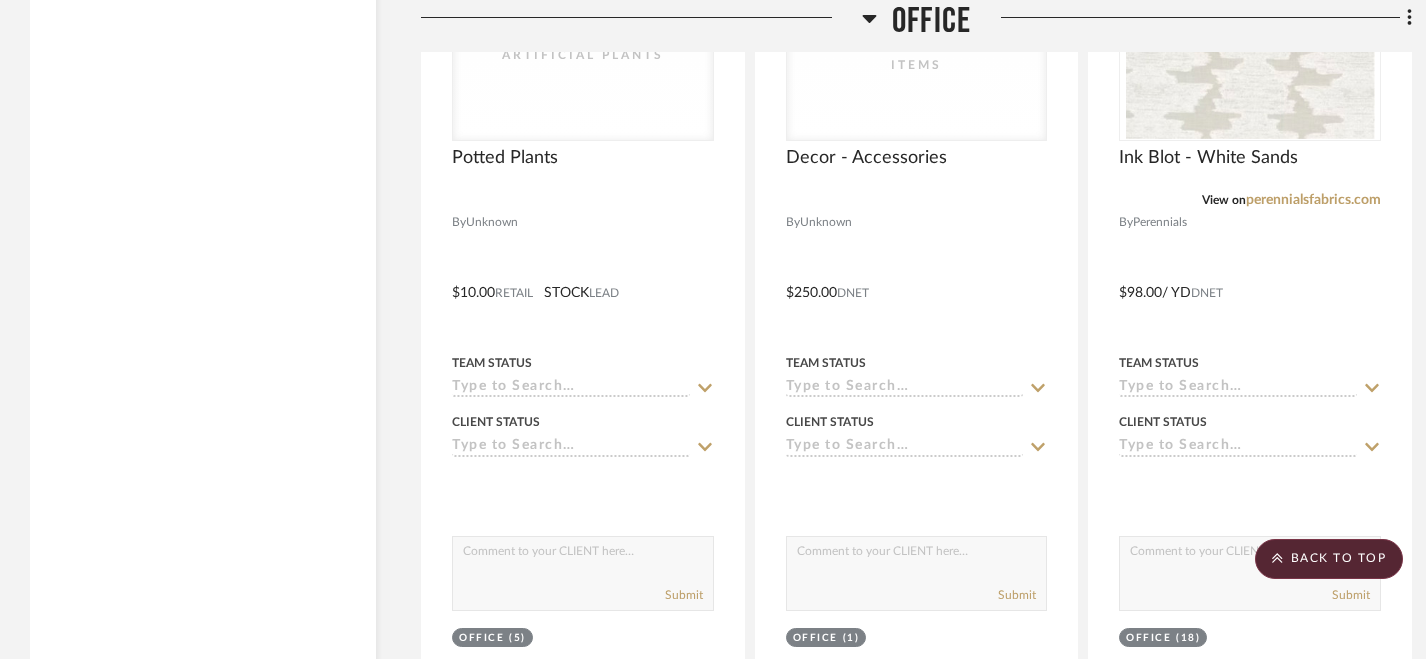 scroll, scrollTop: 4780, scrollLeft: 0, axis: vertical 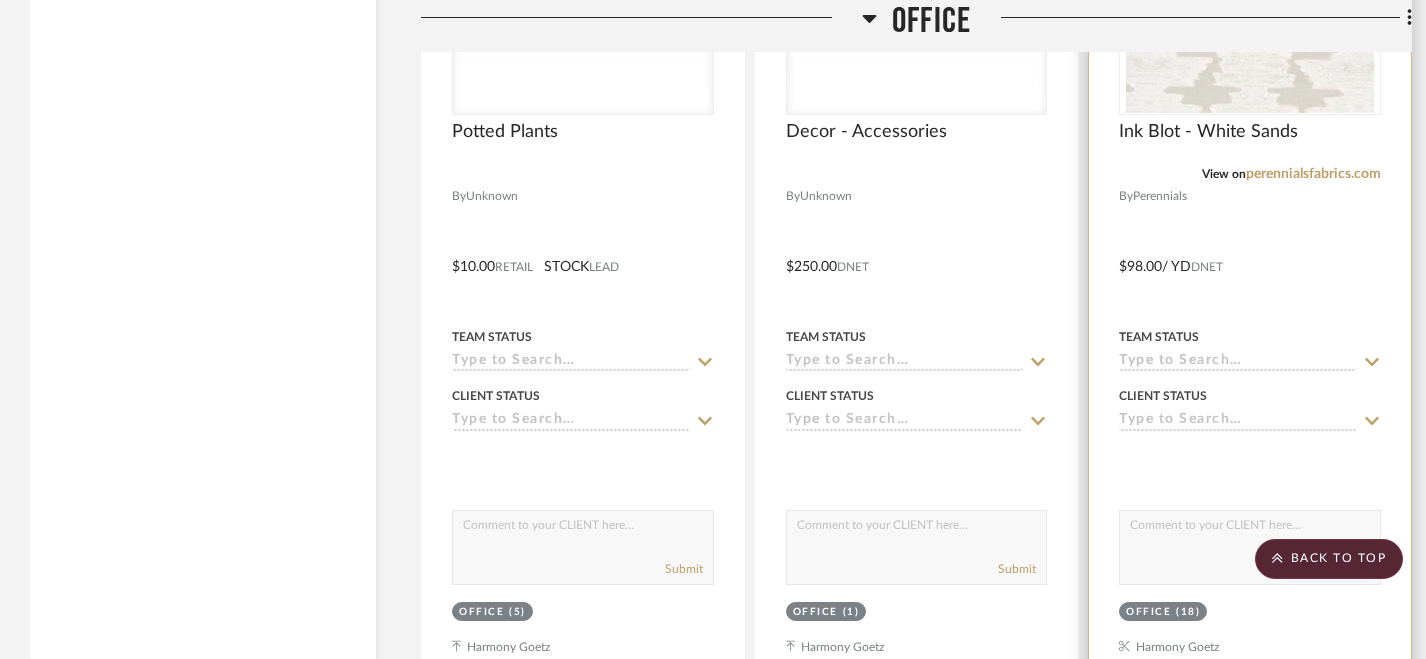 click 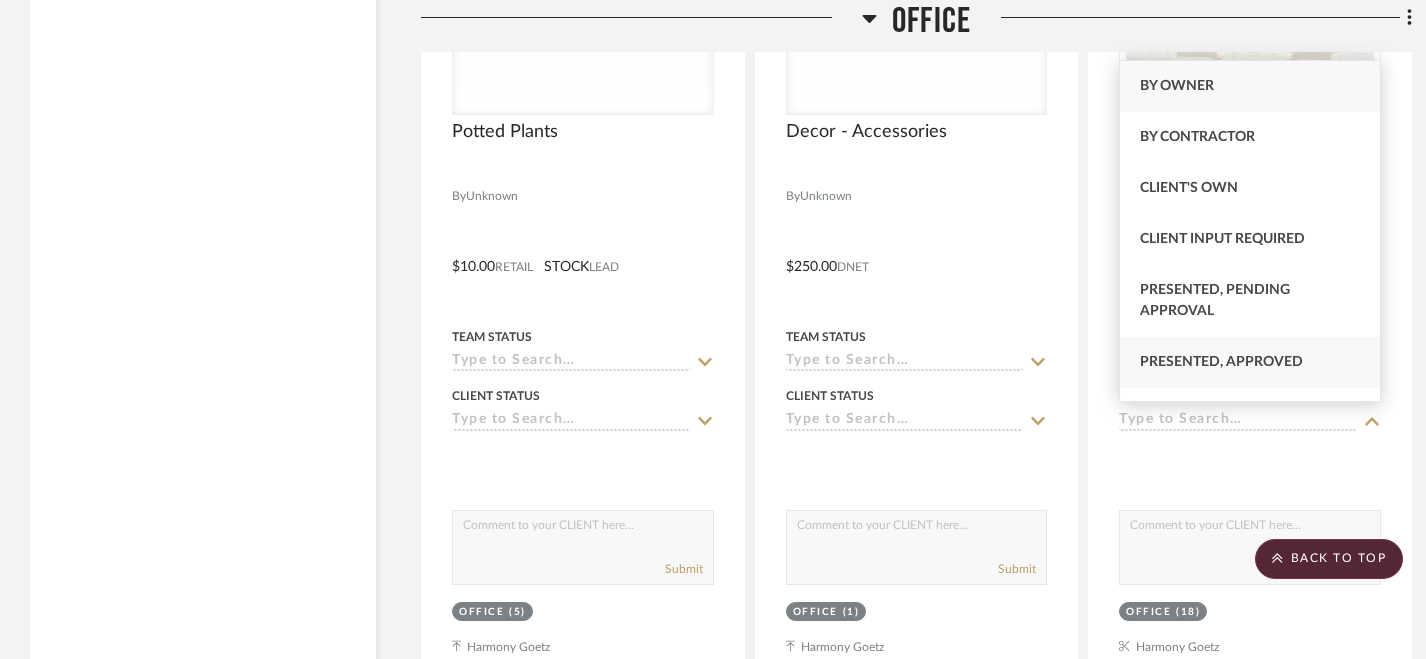 click on "Presented, Approved" at bounding box center (1221, 362) 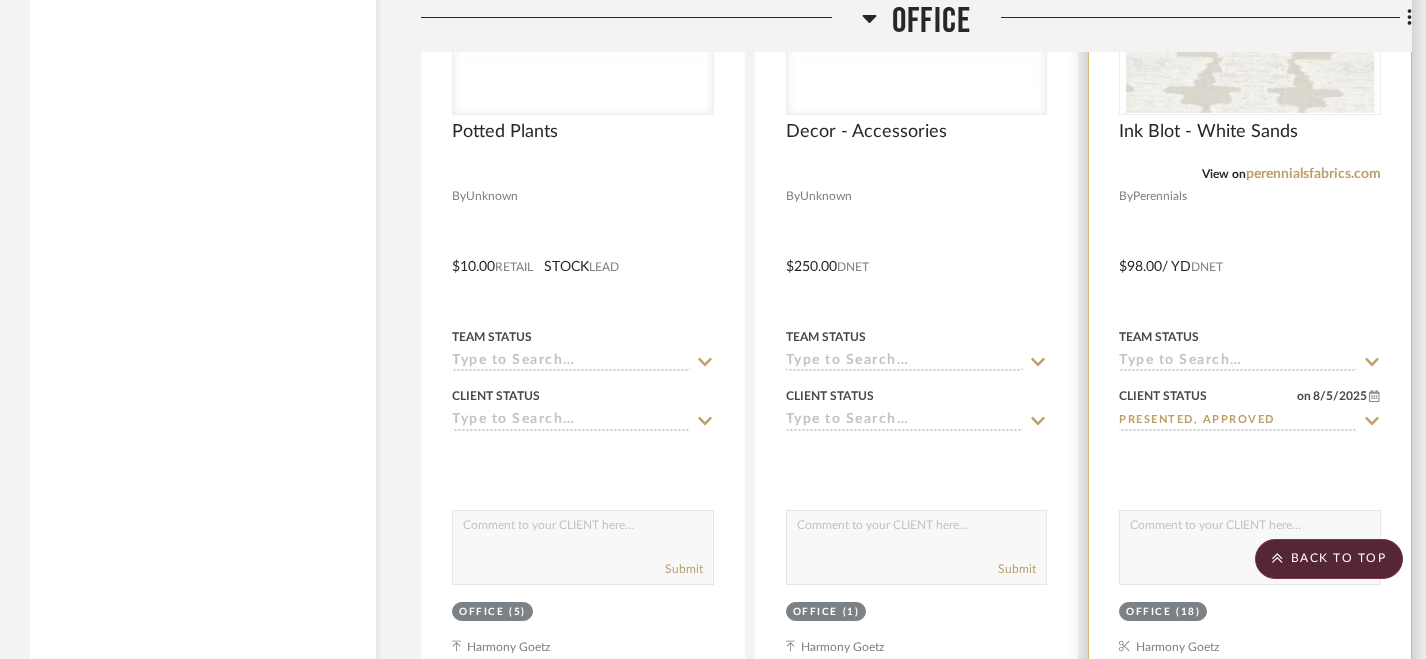click 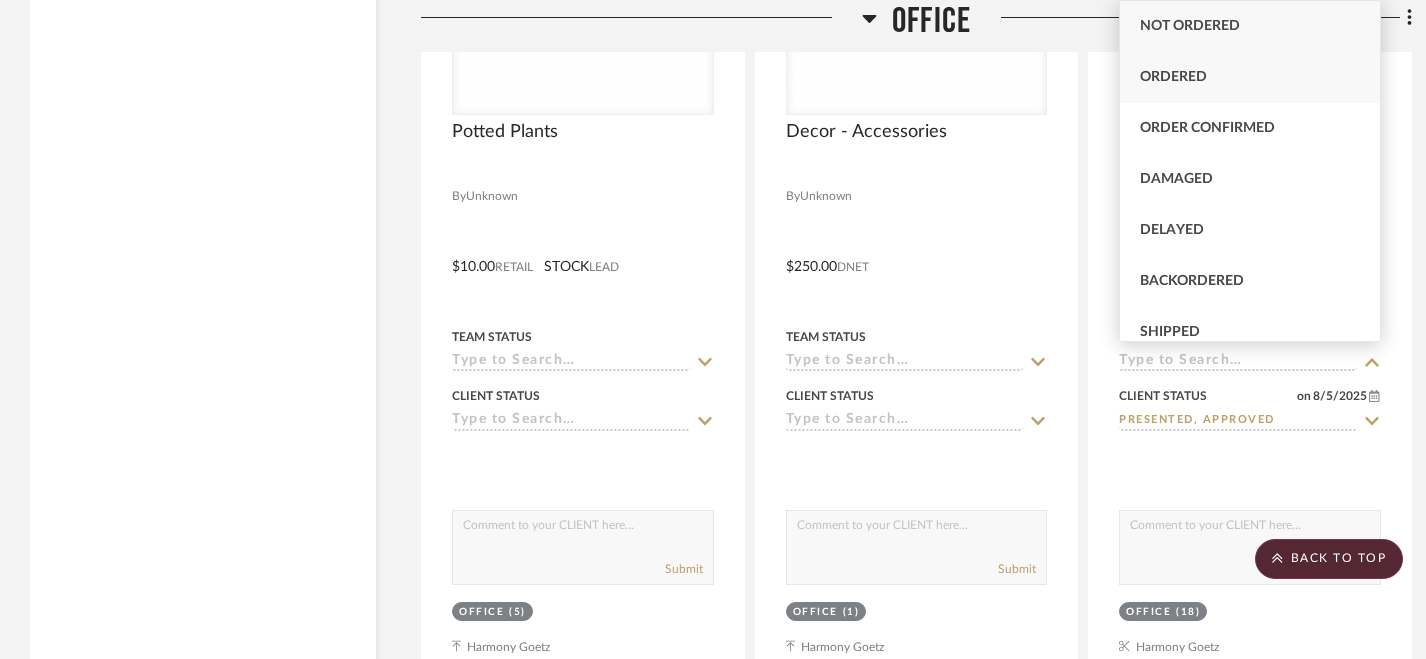 click on "Ordered" at bounding box center (1250, 77) 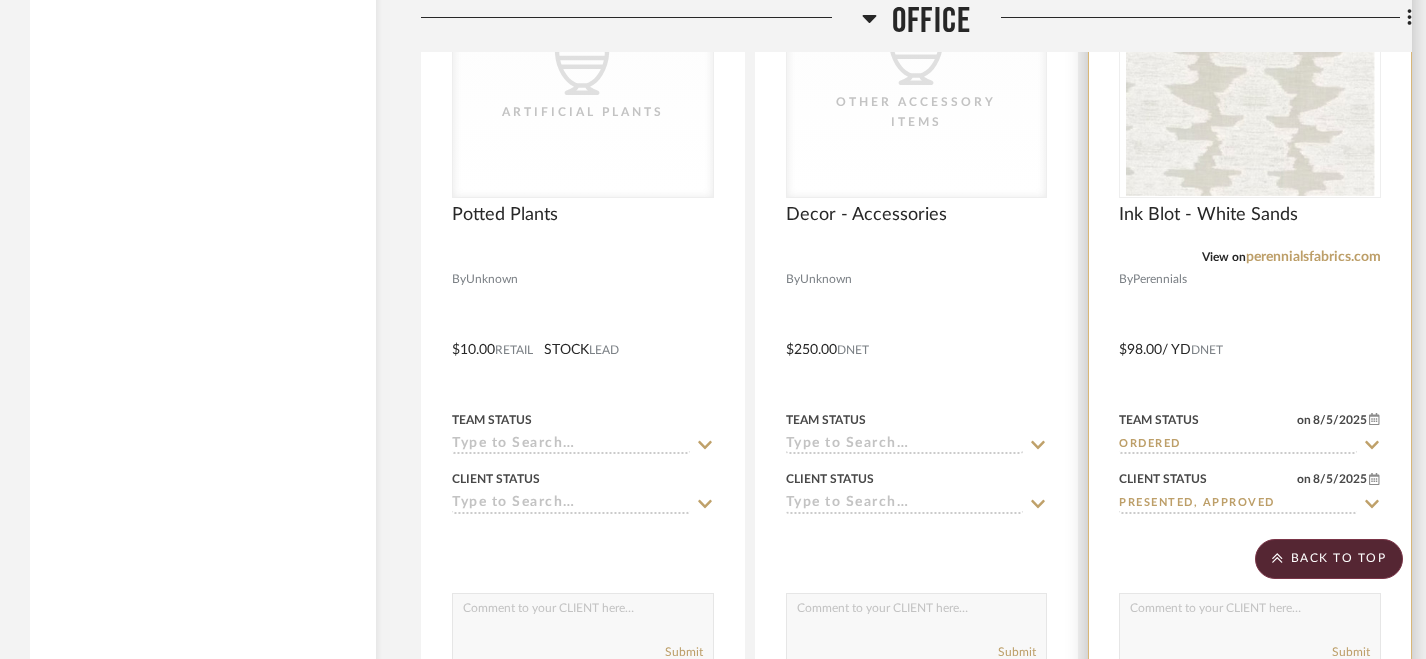 scroll, scrollTop: 4590, scrollLeft: 0, axis: vertical 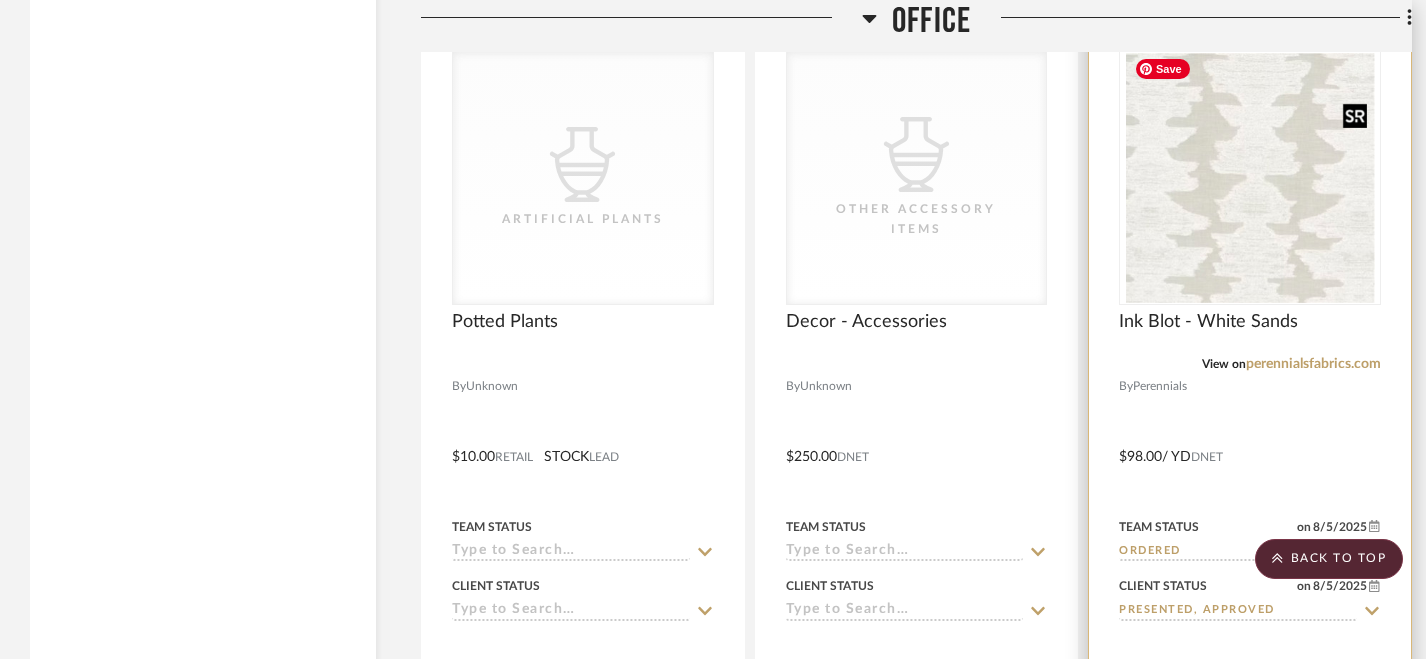 click at bounding box center [1250, 178] 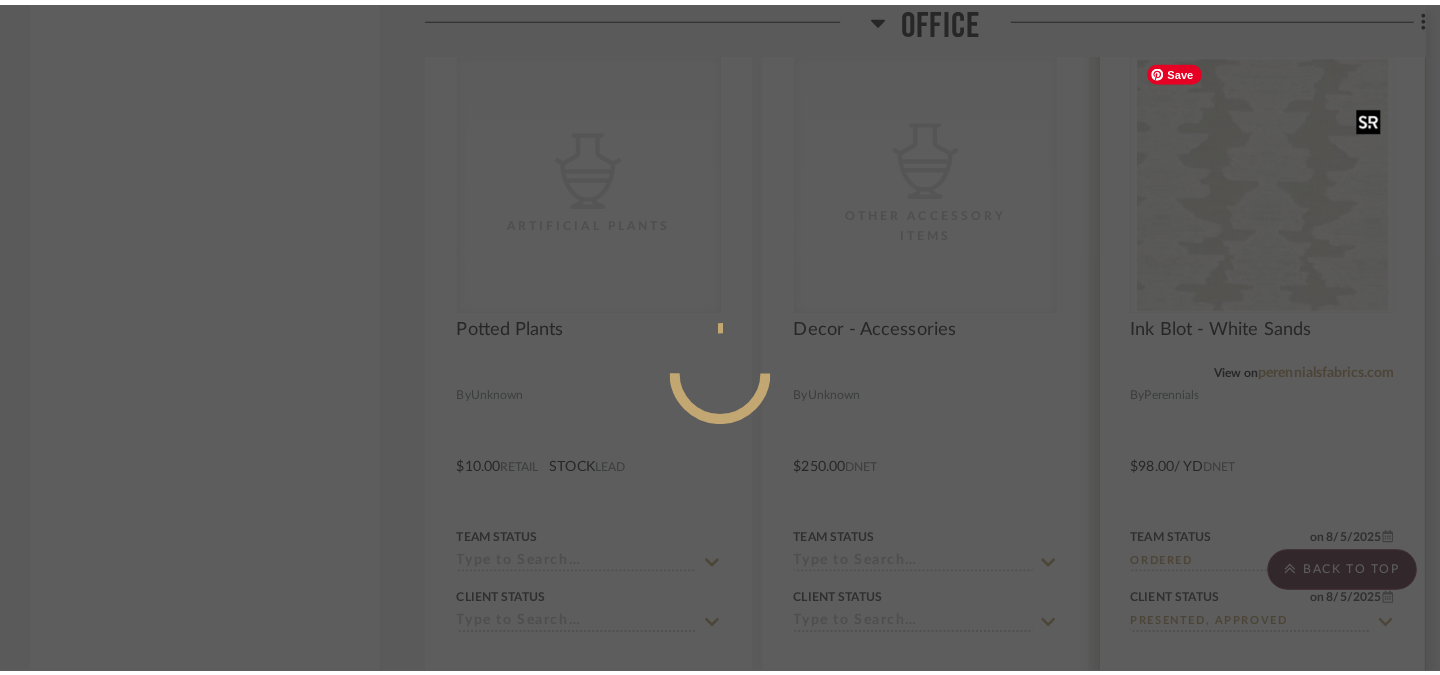 scroll, scrollTop: 0, scrollLeft: 0, axis: both 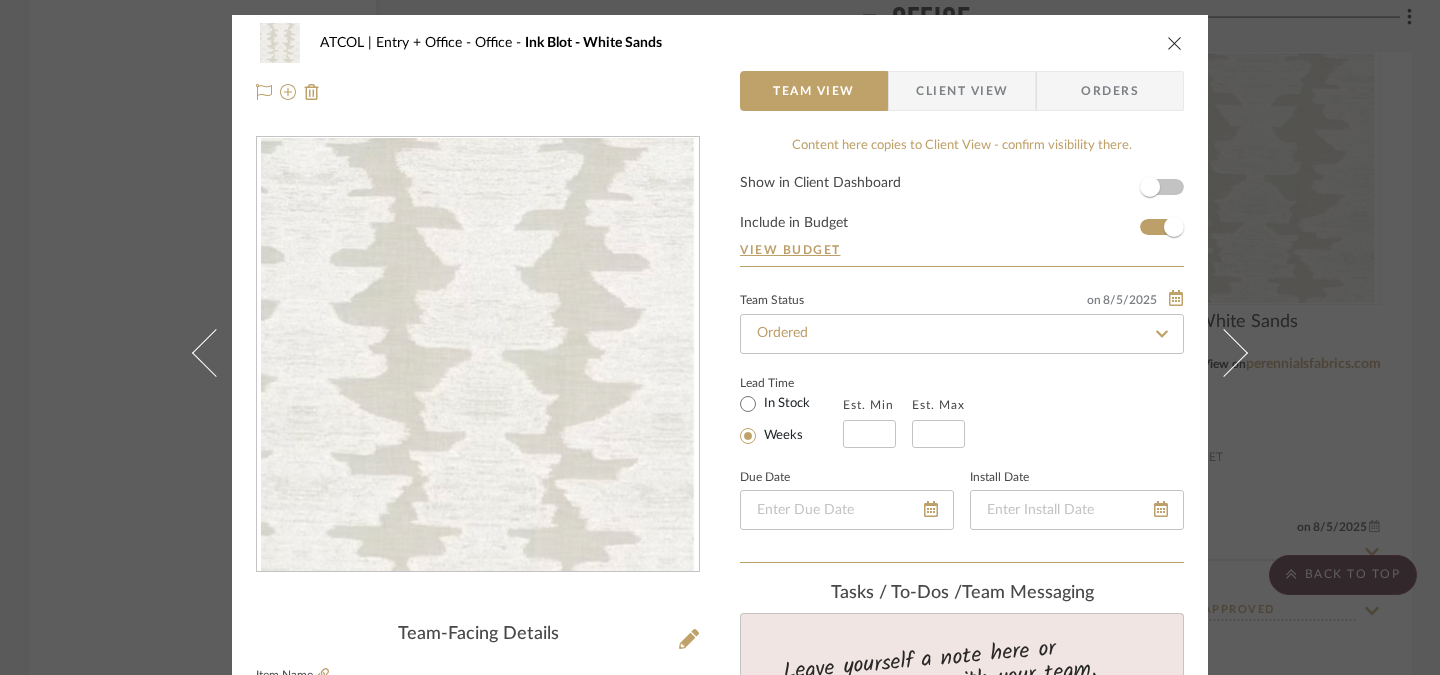 click at bounding box center [1175, 43] 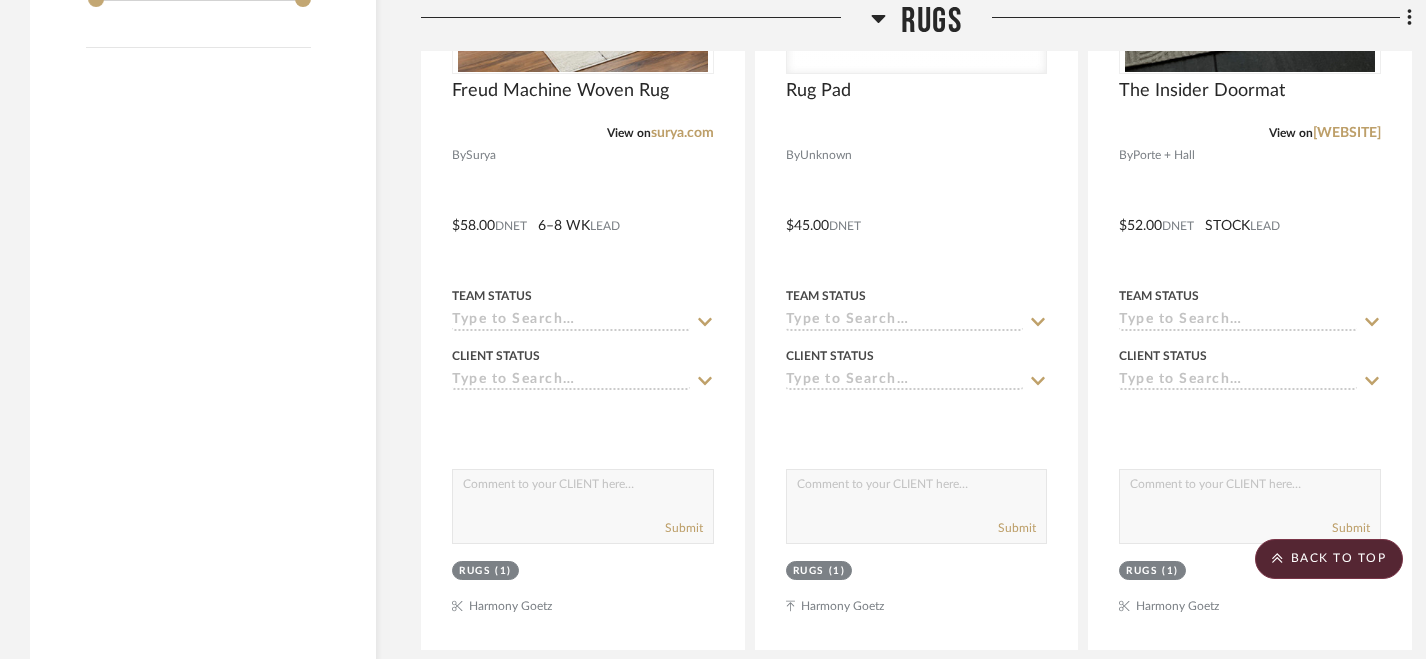 scroll, scrollTop: 0, scrollLeft: 0, axis: both 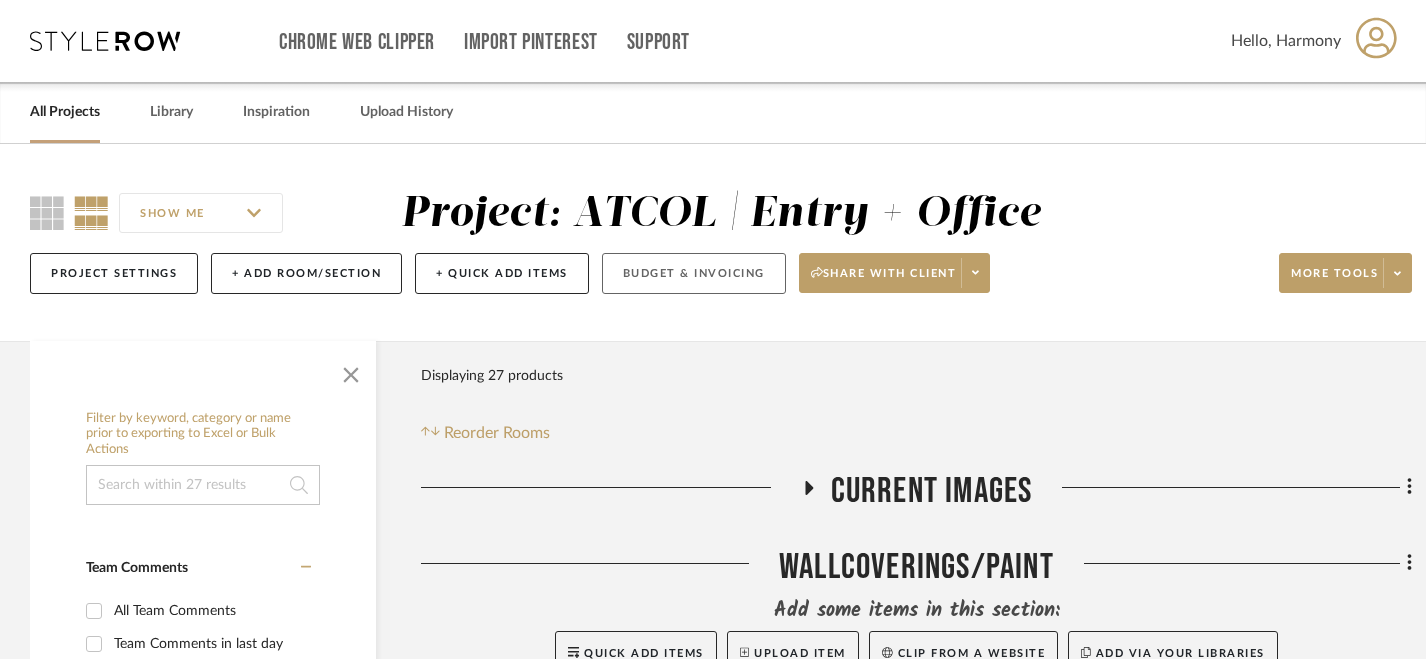 click on "Budget & Invoicing" 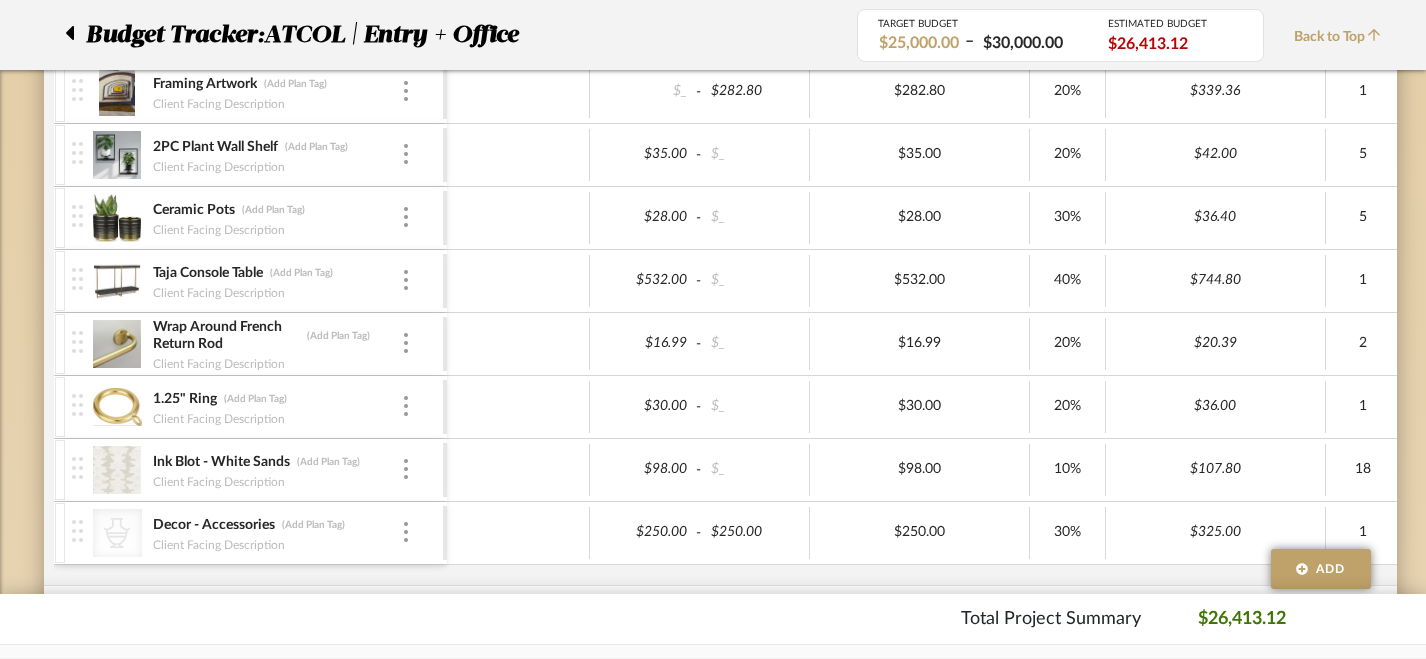 scroll, scrollTop: 1086, scrollLeft: 14, axis: both 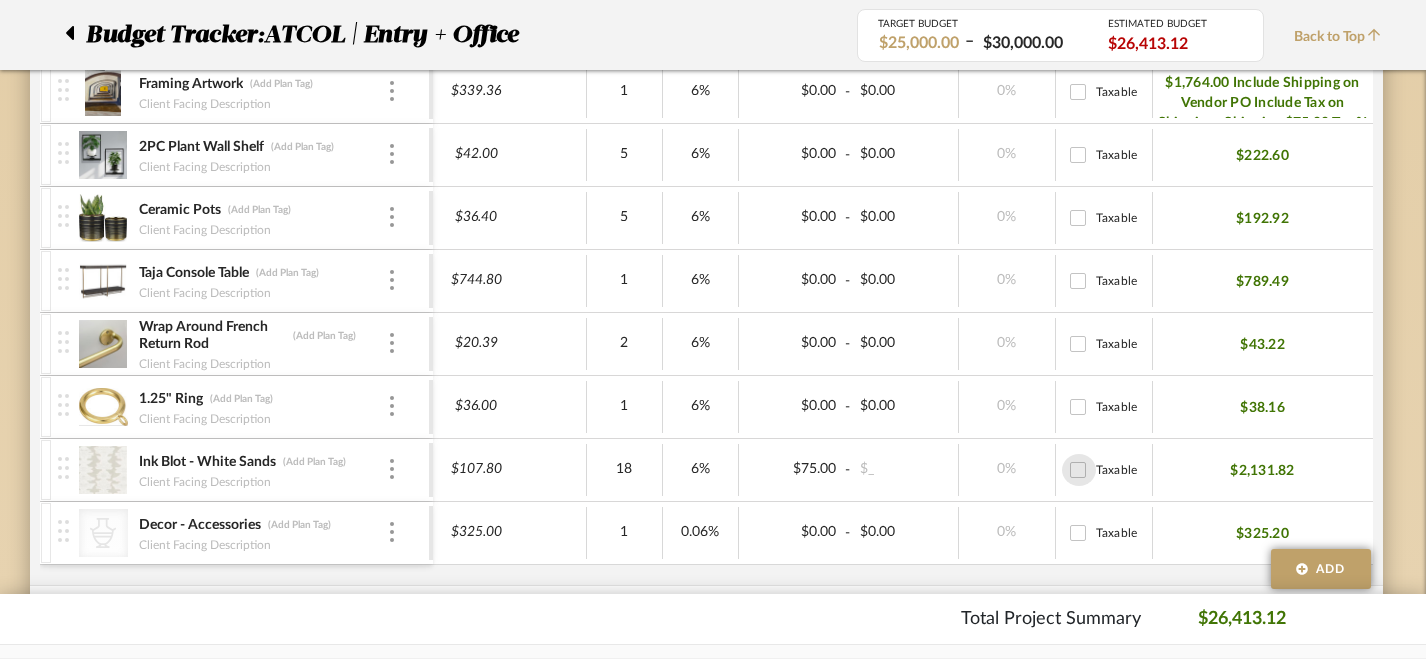 click on "Taxable" at bounding box center (1078, 470) 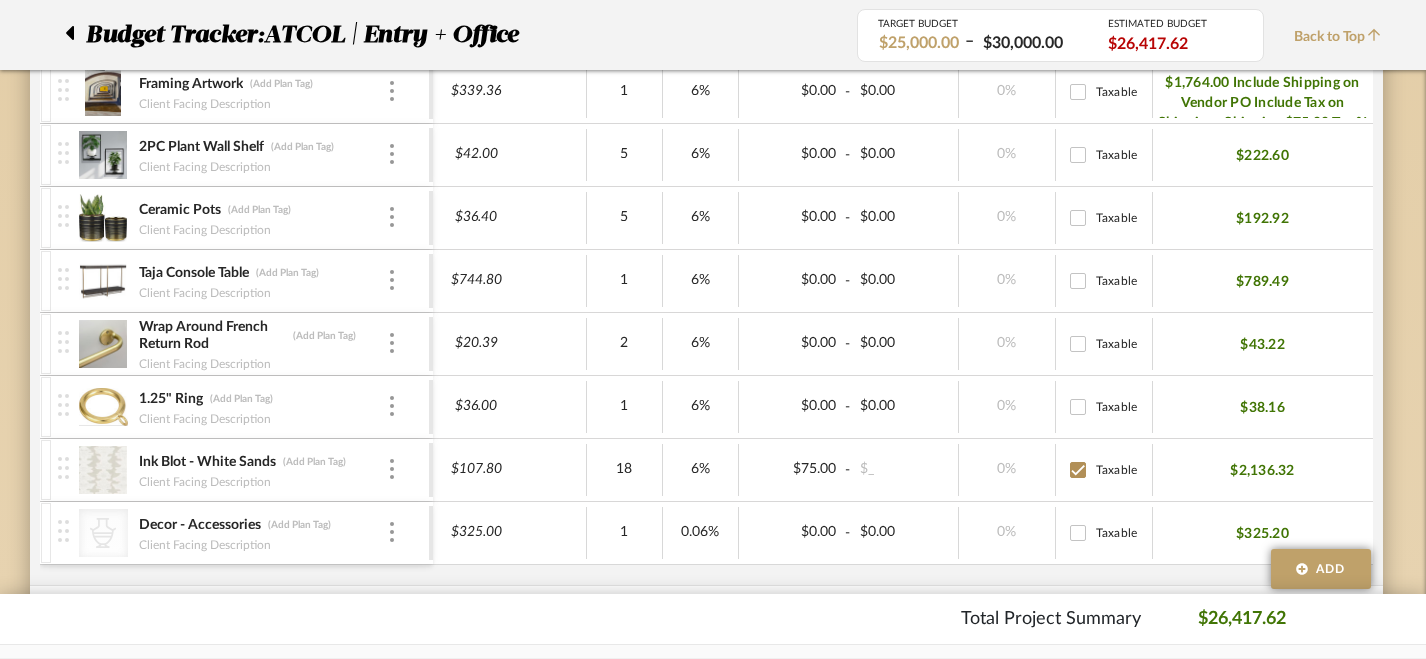 click on "Taxable" at bounding box center (1078, 470) 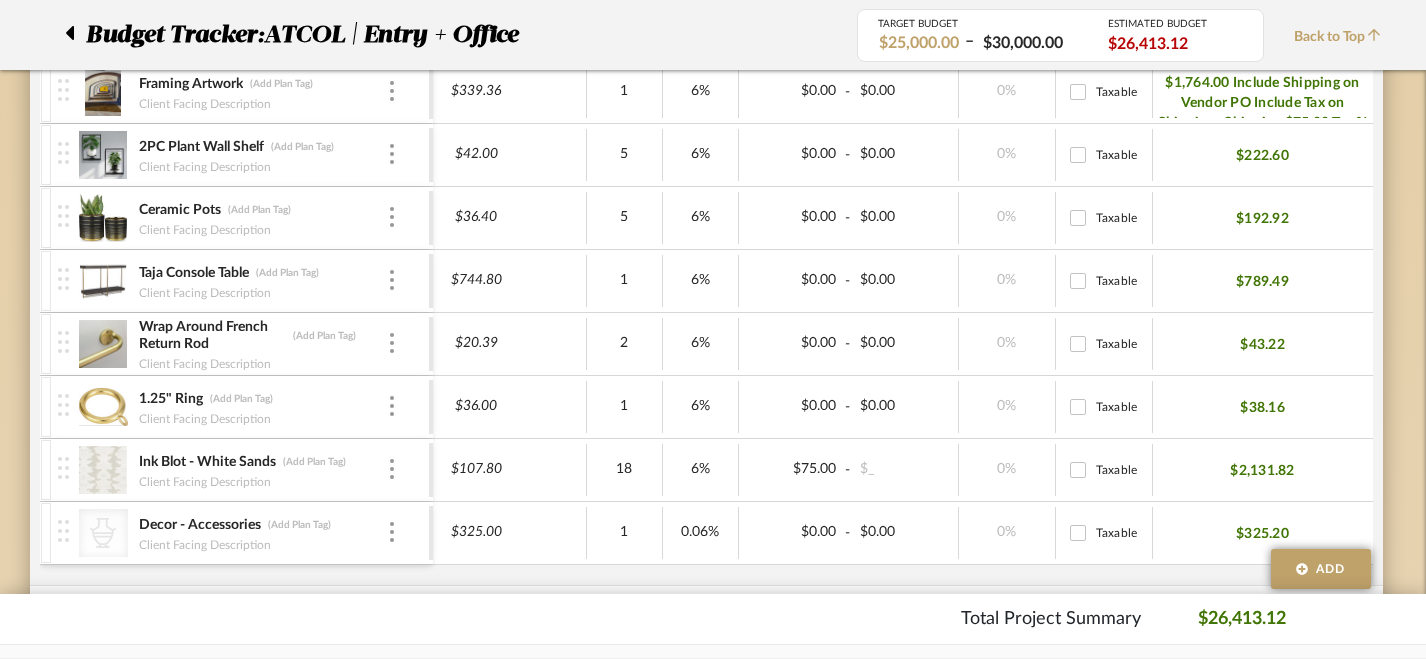 click on "Taxable" at bounding box center (1078, 470) 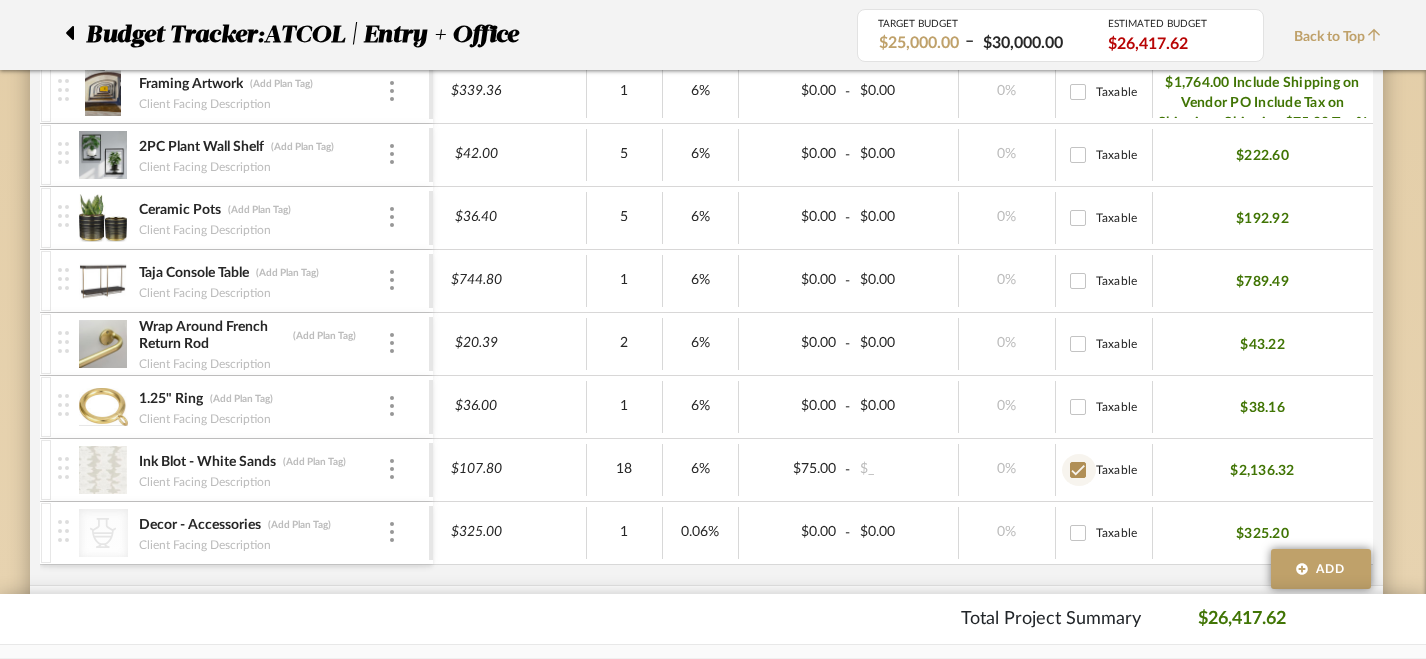 click on "Taxable" at bounding box center (1078, 470) 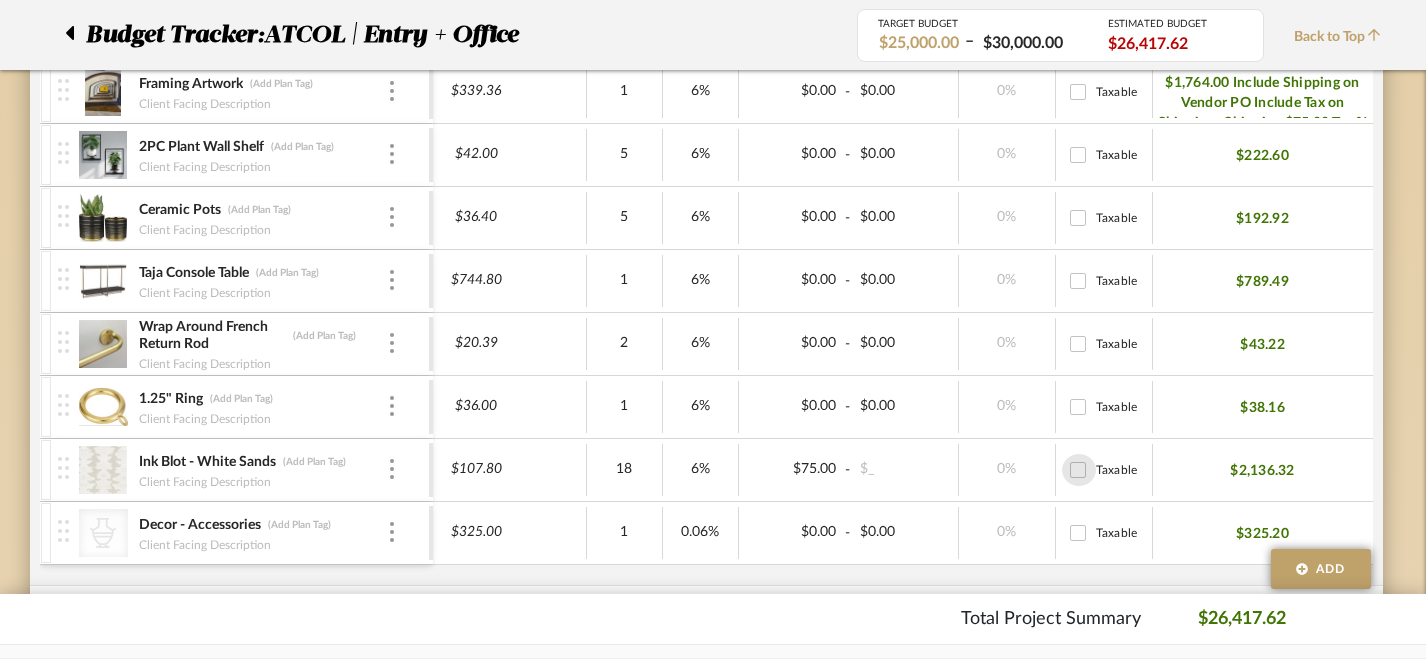 checkbox on "false" 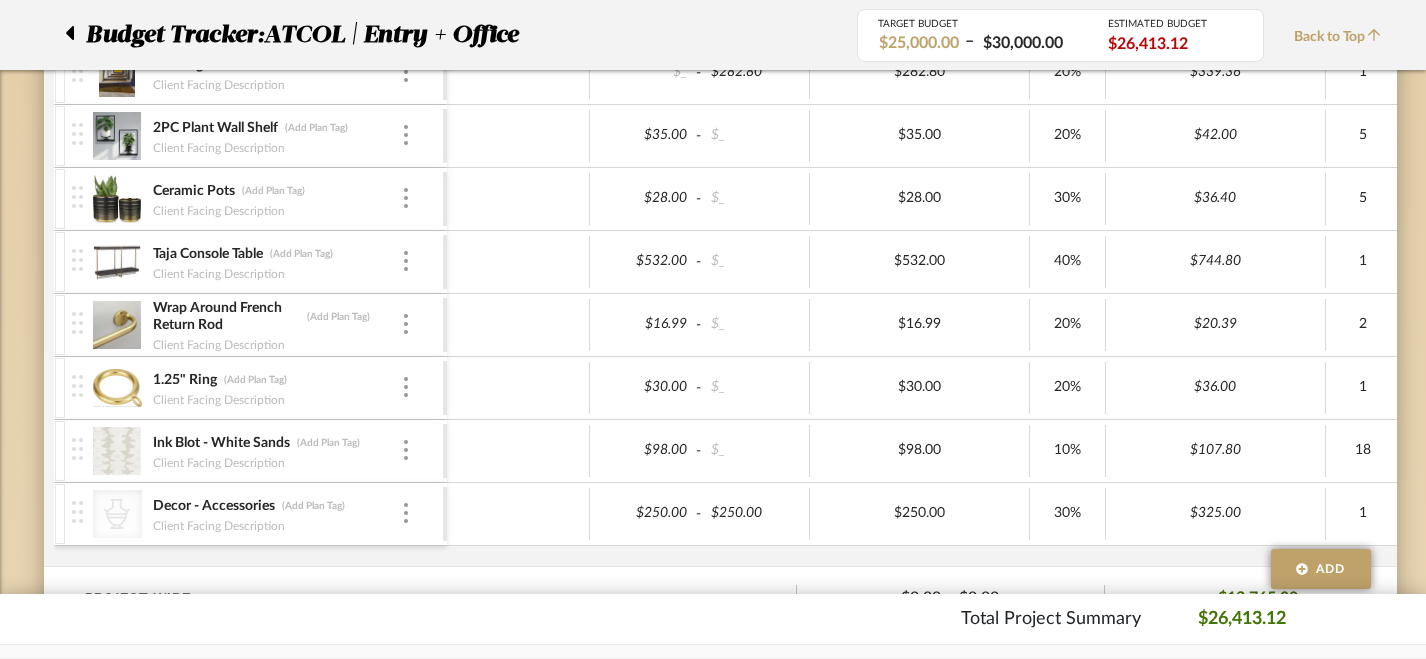 click at bounding box center [518, 451] 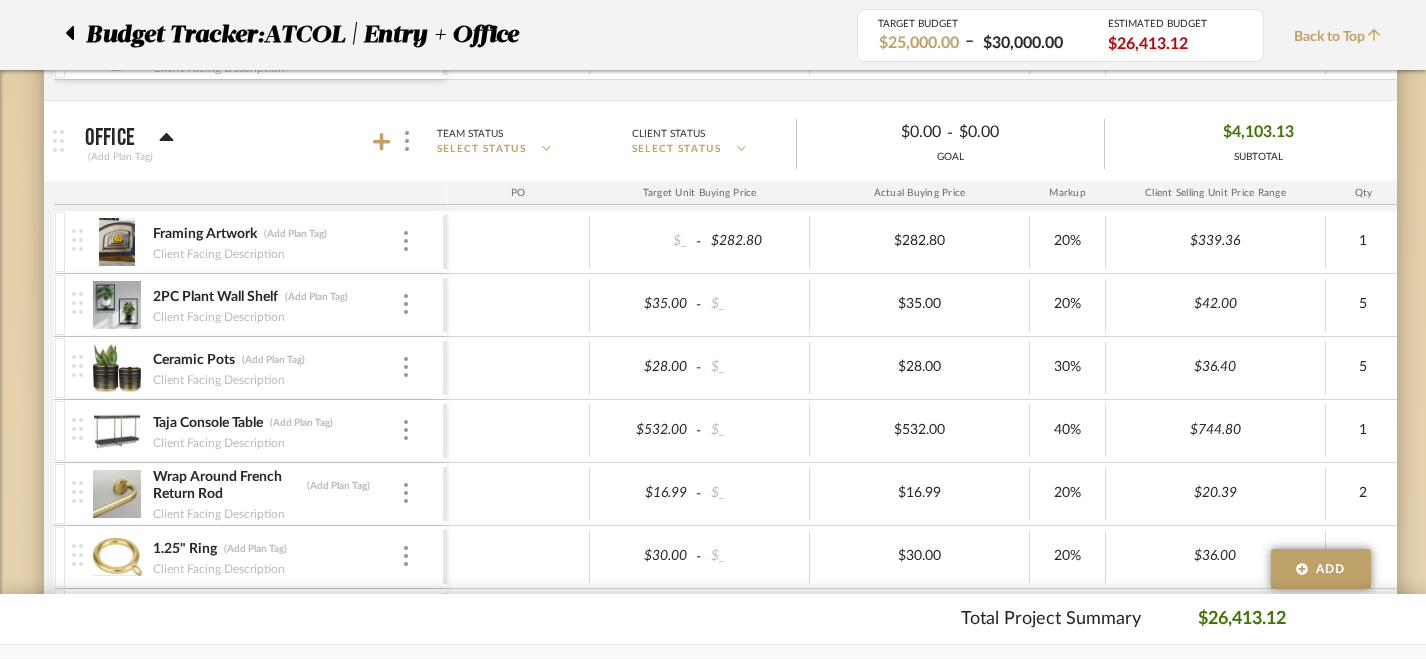 click on "SELECT STATUS" 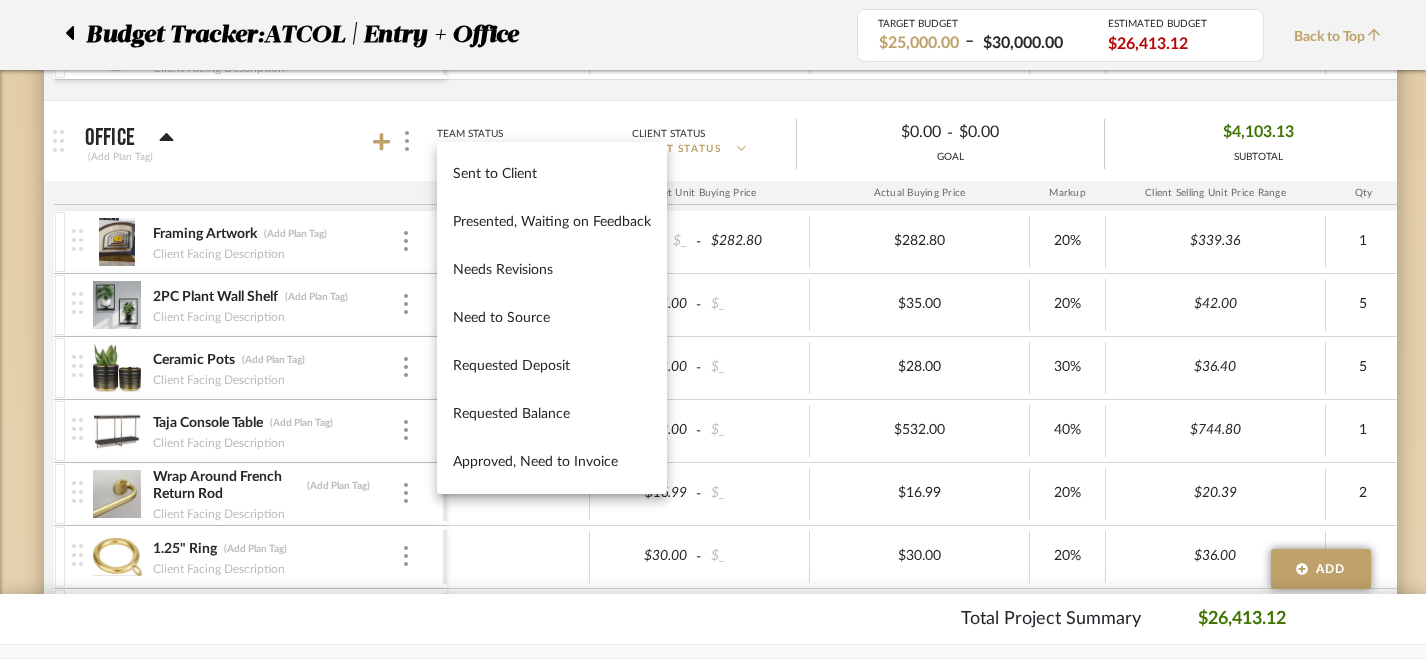 click at bounding box center [713, 329] 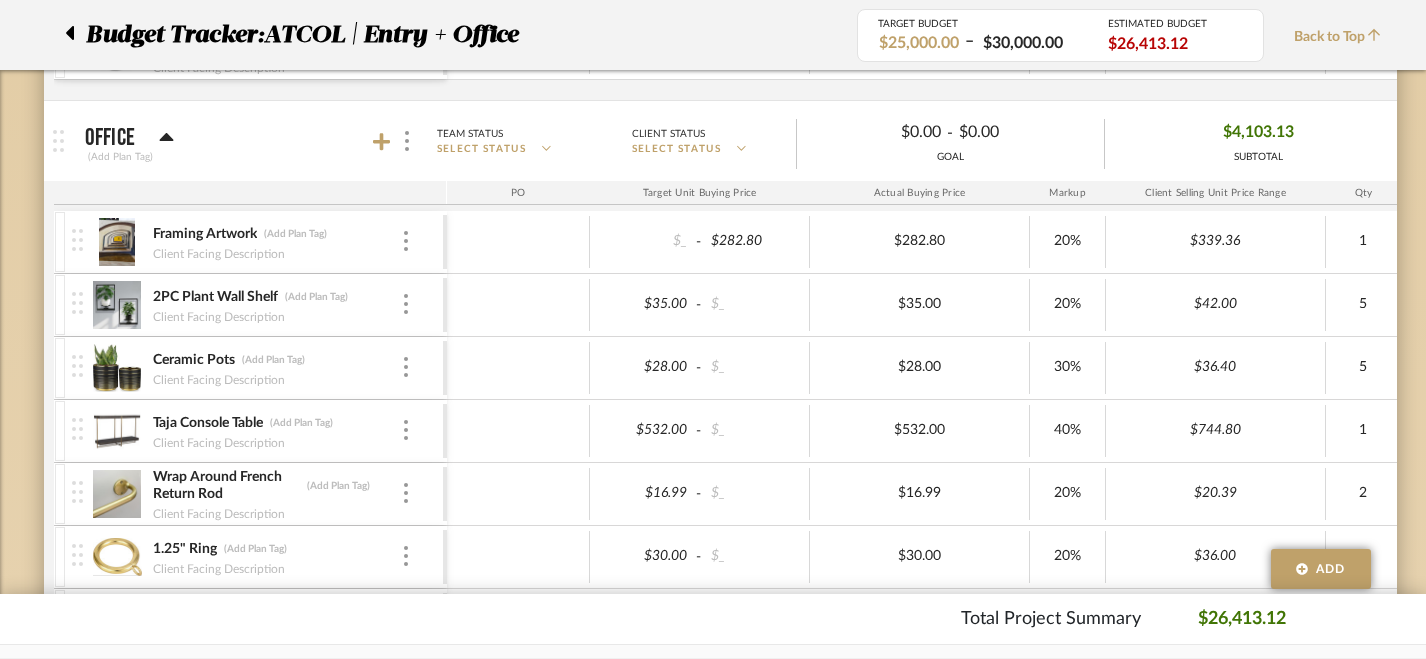 click 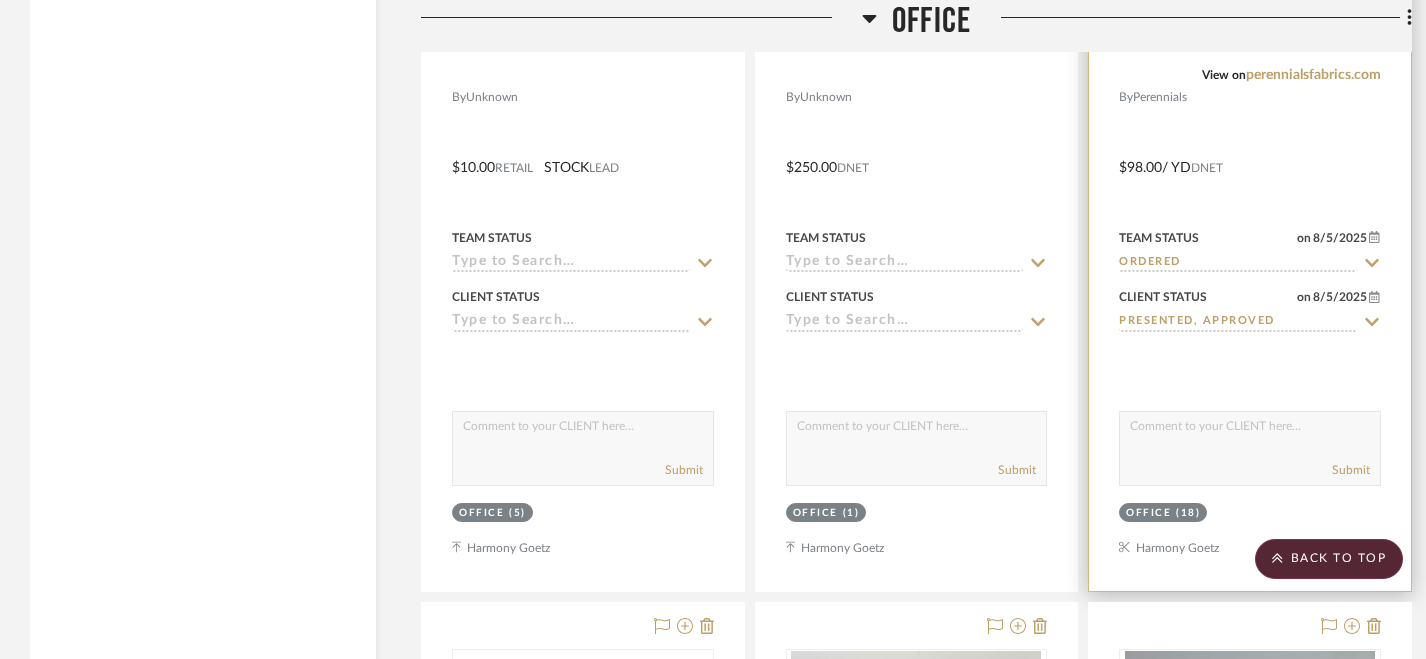 click at bounding box center (1250, 431) 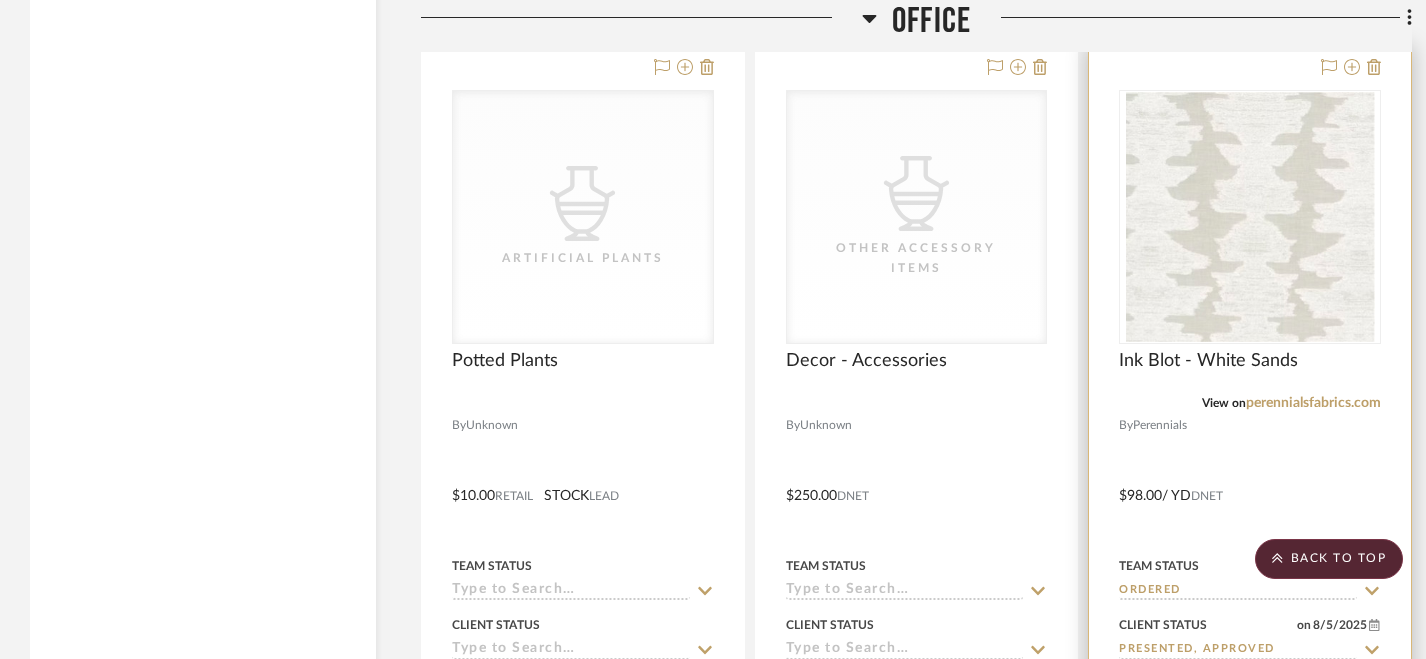 click at bounding box center (1250, 481) 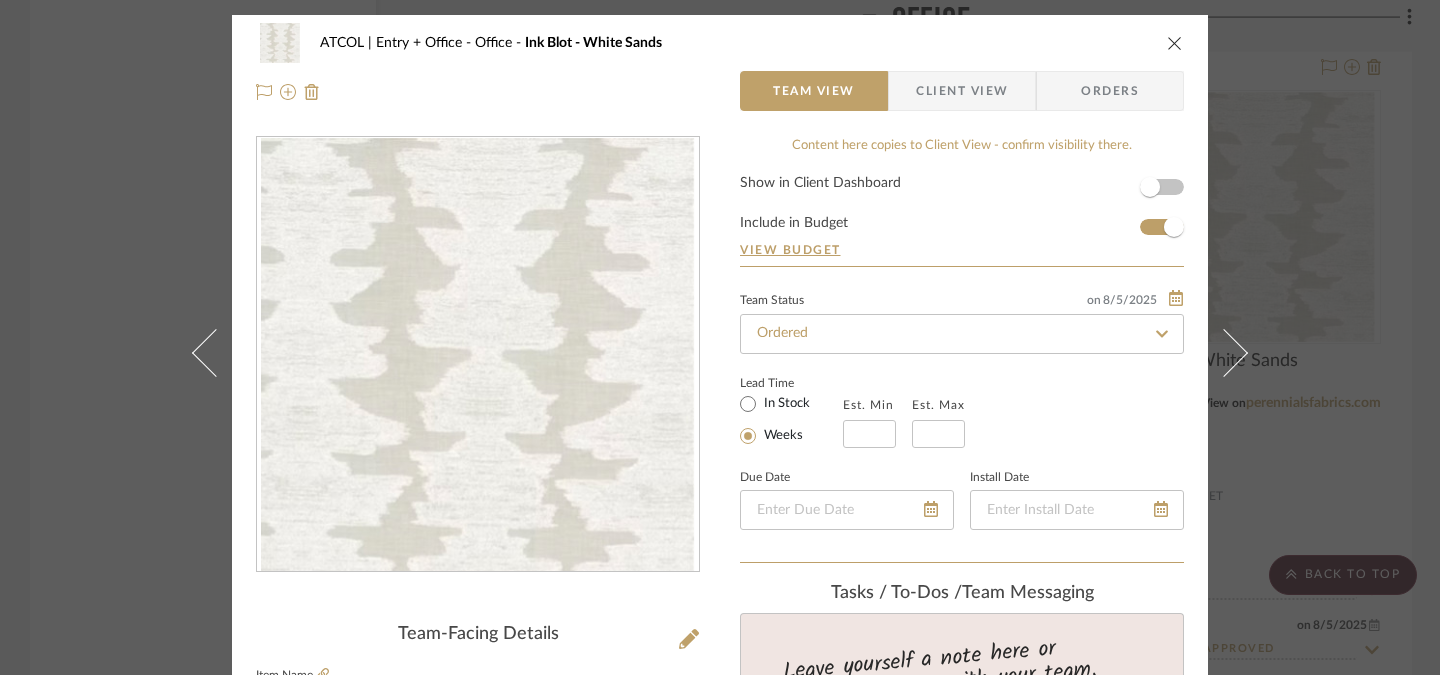 click 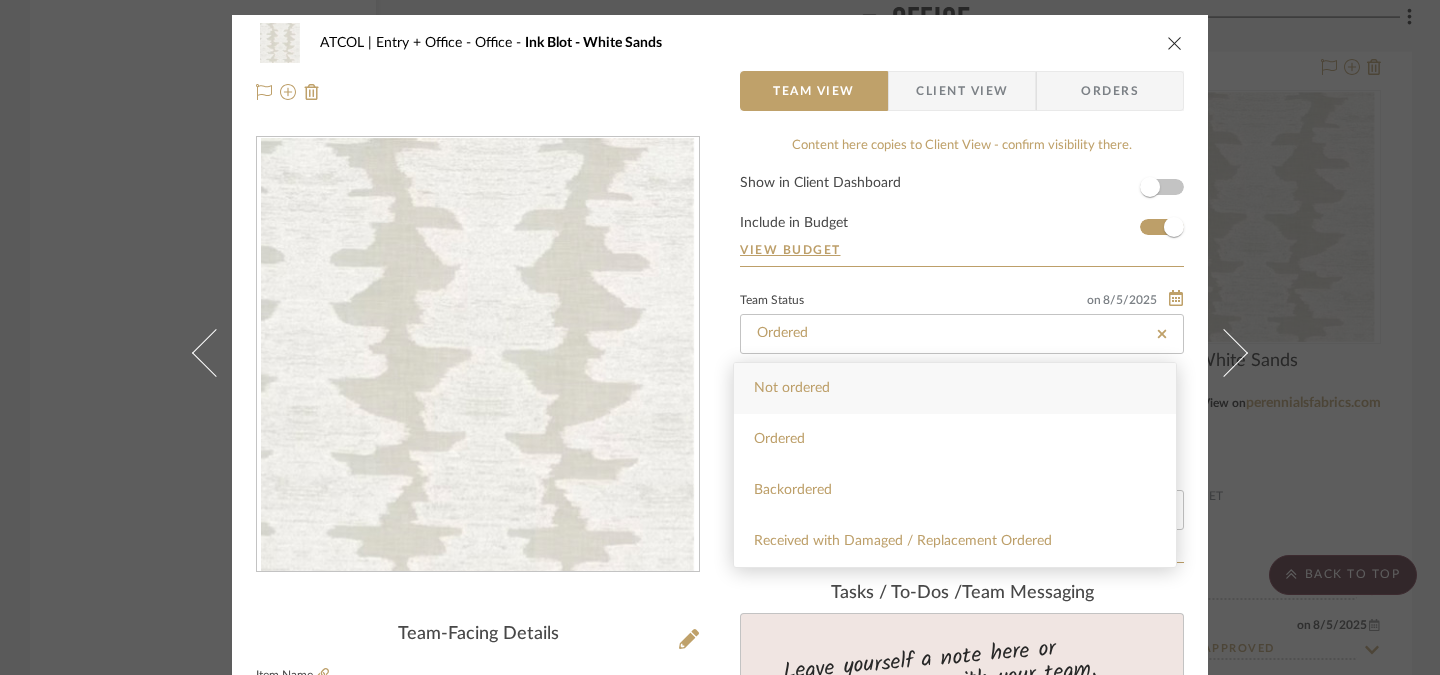 click on "ATCOL | Entry + Office Office Ink Blot - White Sands Team View Client View Orders  Team-Facing Details   Item Name  Ink Blot - White Sands  Brand  Perennials  Internal Description   Dimensions  Vertical Repeat 41.75 IN - Horizontal Repeat 27 IN  Product Specifications   Item Costs   View Budget   Markup %  10%  Unit Cost  $98.00  Cost Type  DNET  Client Unit Price   $107.80   Quantity  18  Unit Type  YD  Subtotal   $1,940.40   Tax %  6%  Total Tax   $116.42   Shipping Cost  $75.00  Ship. Markup %  0% Taxable  Total Shipping   $75.00  Total Client Price  $2,131.82  Your Cost  $1,944.84  Your Margin  $176.40  Content here copies to Client View - confirm visibility there.  Show in Client Dashboard   Include in Budget   View Budget  Team Status on [DATE] [DATE] Ordered  Lead Time  In Stock Weeks  Est. Min   Est. Max   Due Date   Install Date  Tasks / To-Dos /  team Messaging  Leave yourself a note here or share next steps with your team. You will receive emails when they
respond!  Internal Notes" at bounding box center (720, 889) 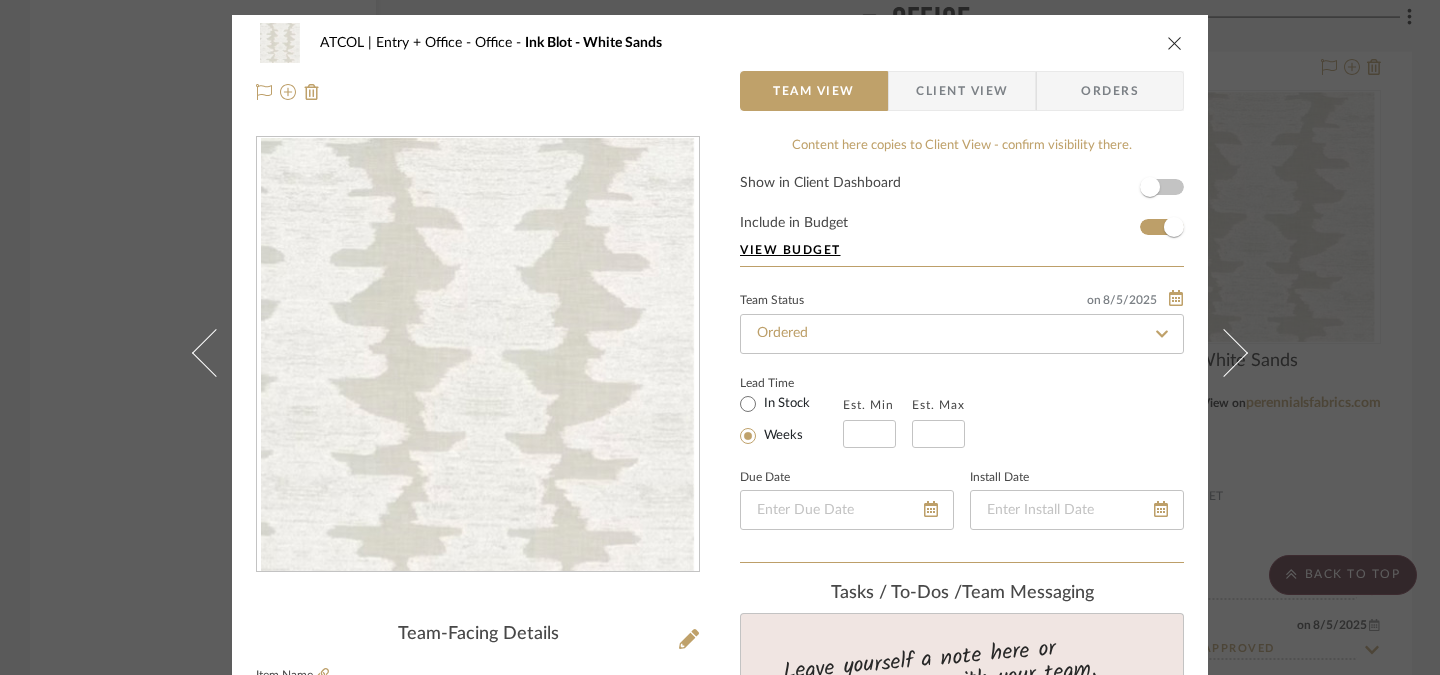 click on "View Budget" at bounding box center [962, 250] 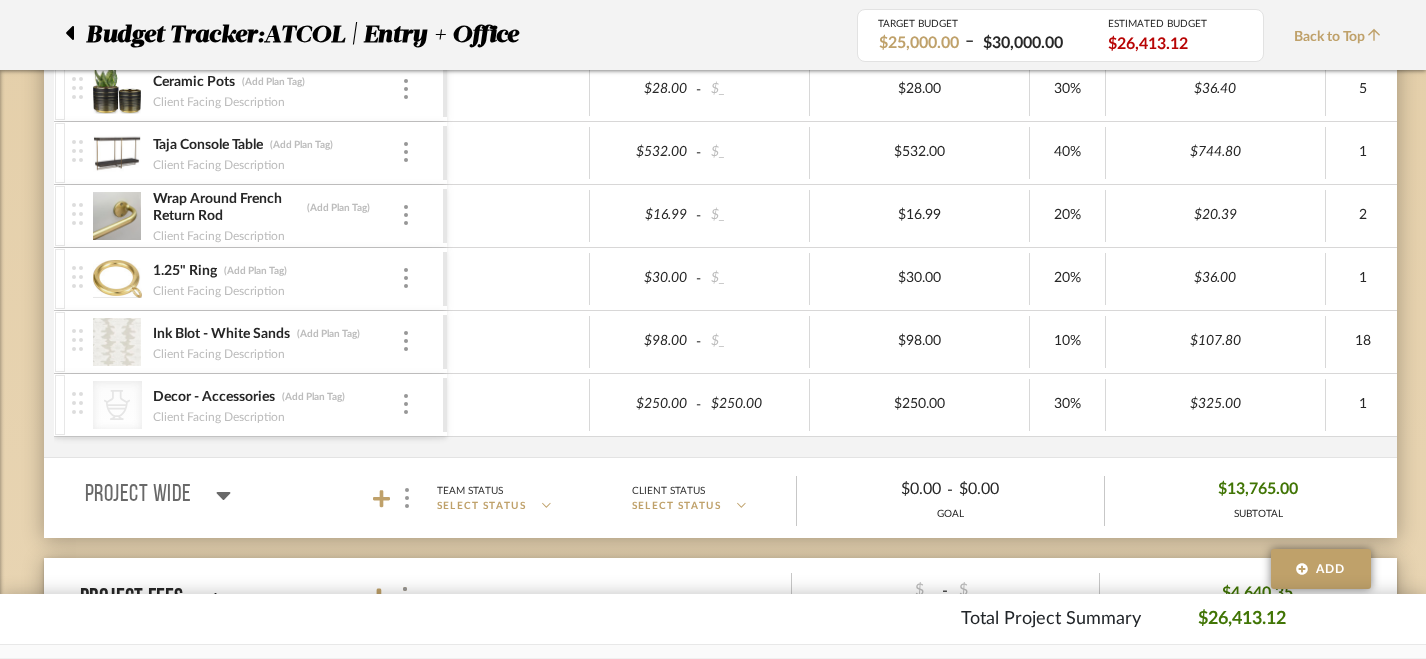 scroll, scrollTop: 1151, scrollLeft: 0, axis: vertical 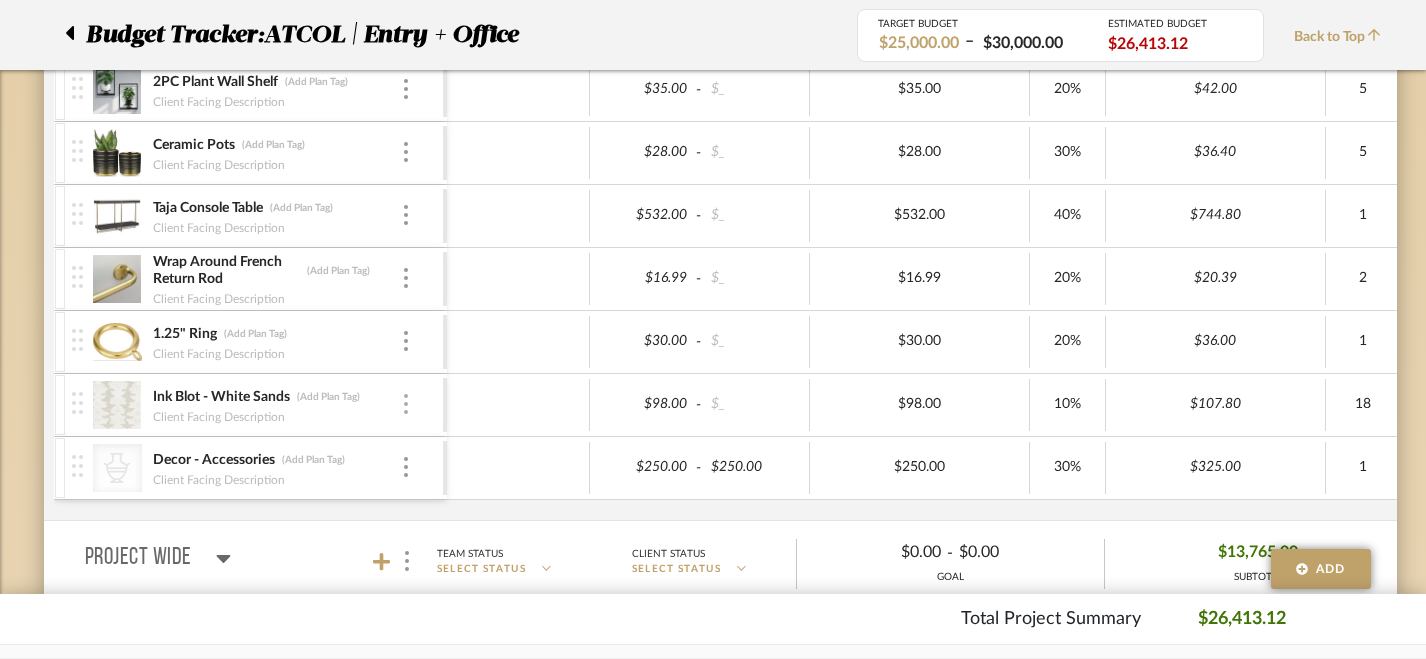 click at bounding box center (406, 405) 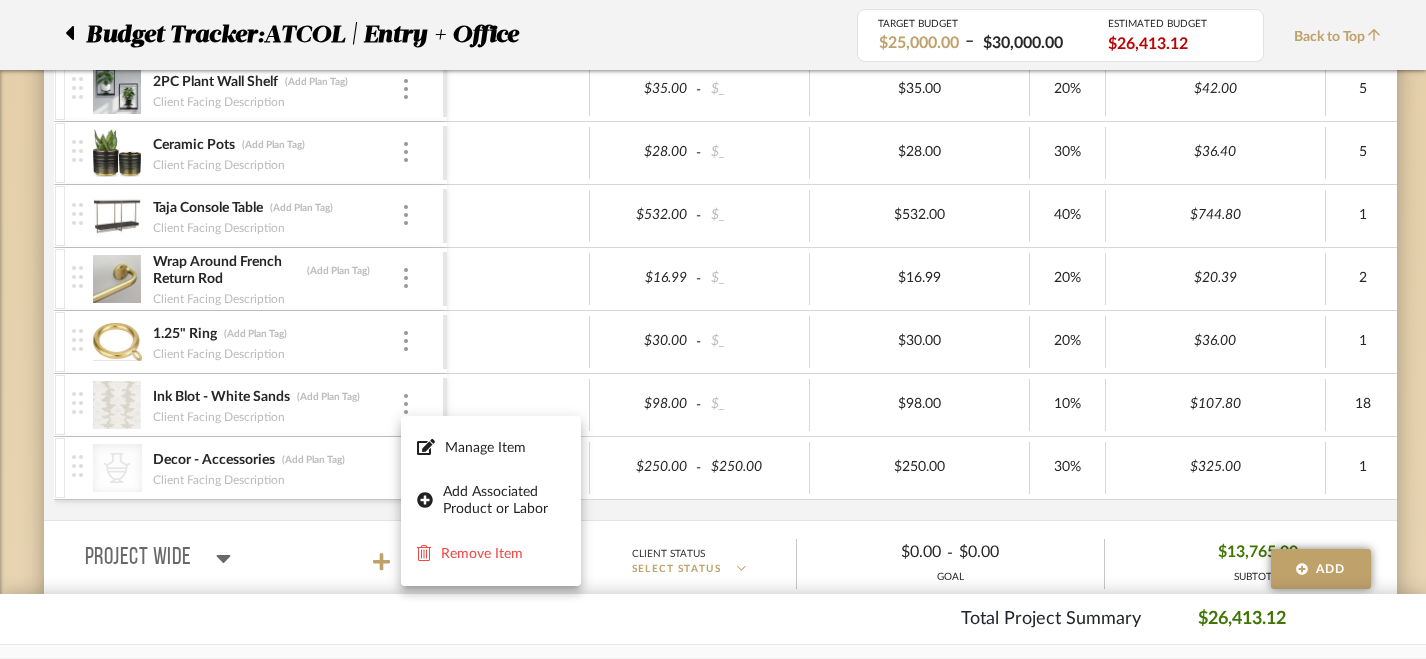click at bounding box center [713, 329] 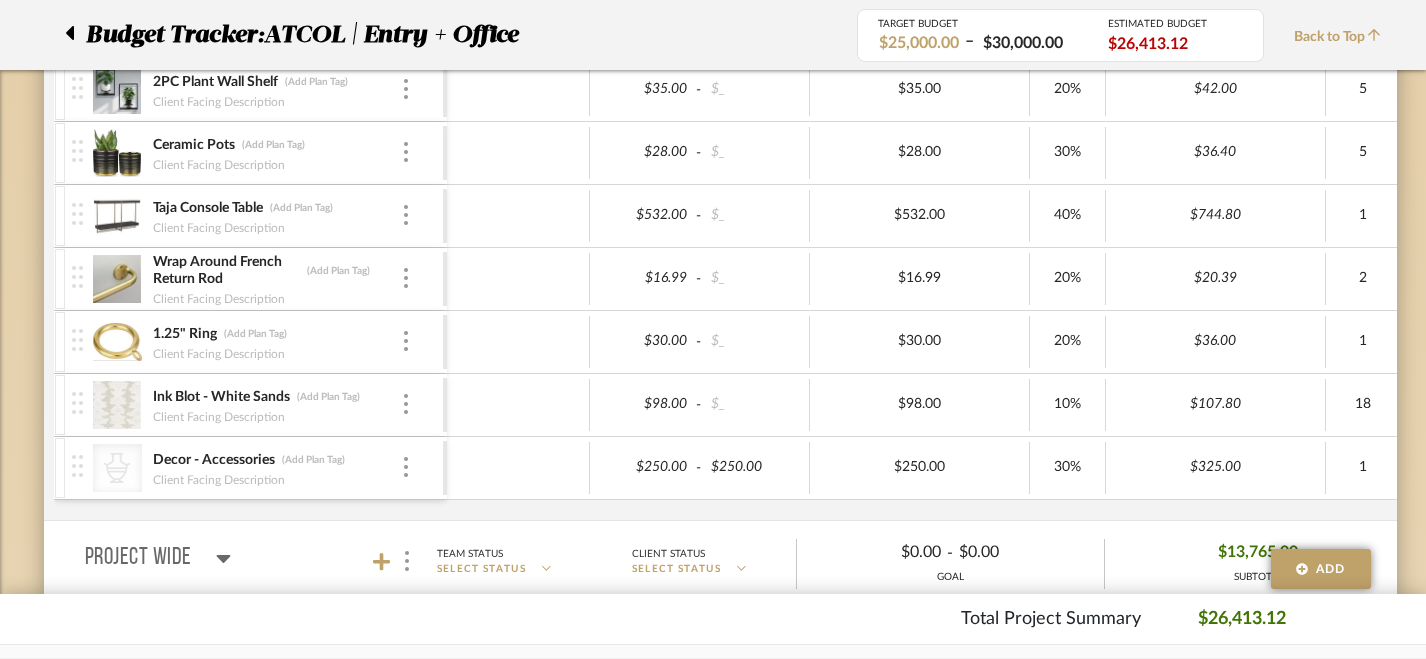 scroll, scrollTop: 0, scrollLeft: 110, axis: horizontal 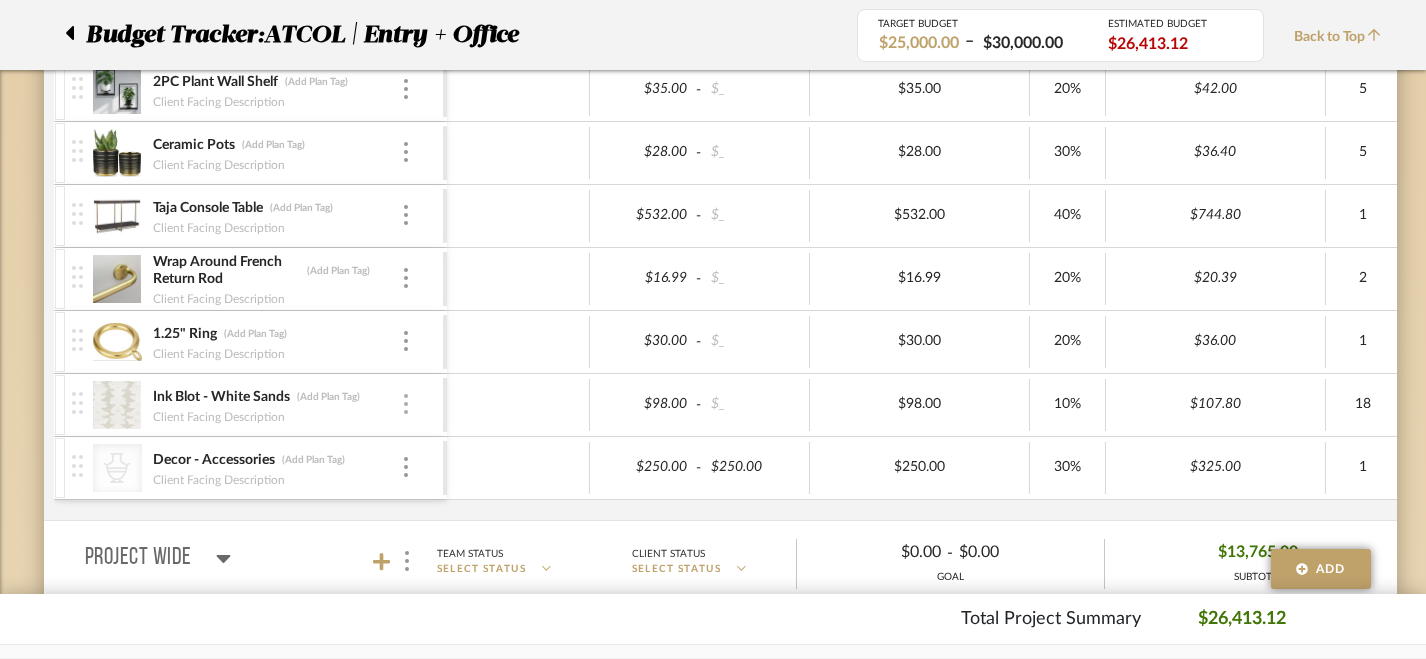 click at bounding box center (406, 404) 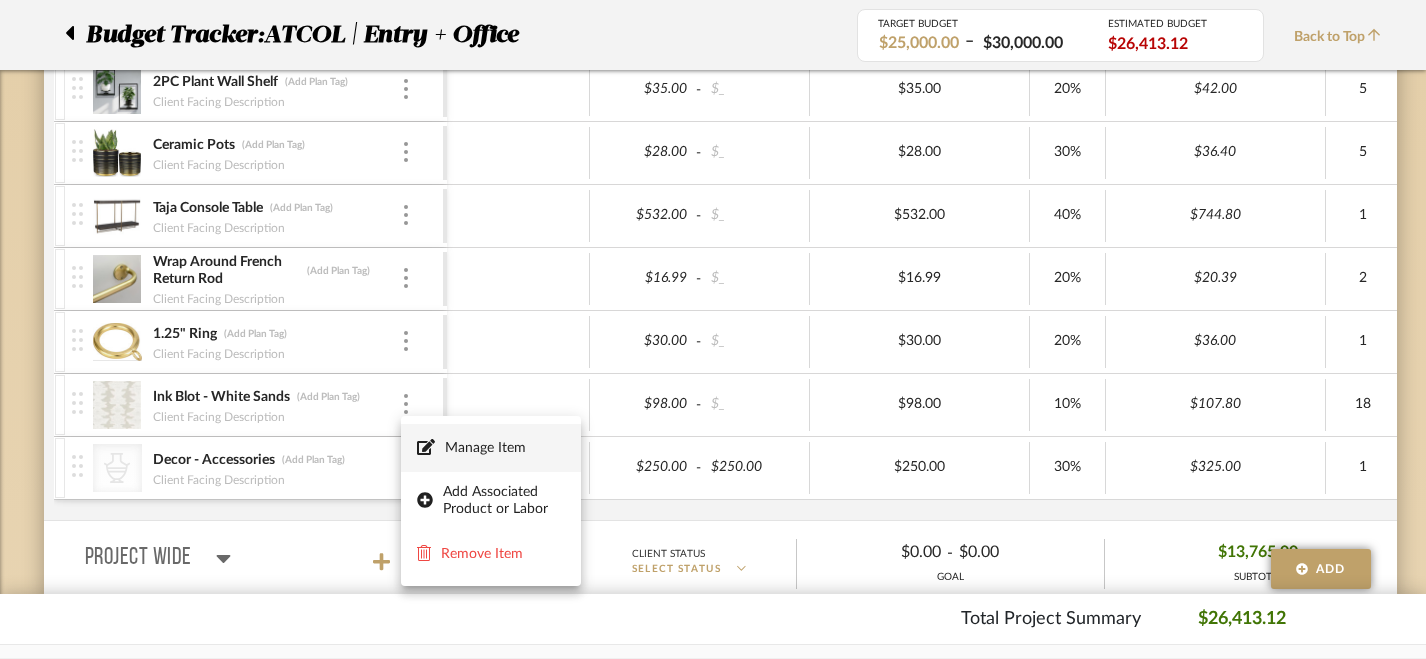 click on "Manage Item" at bounding box center [491, 448] 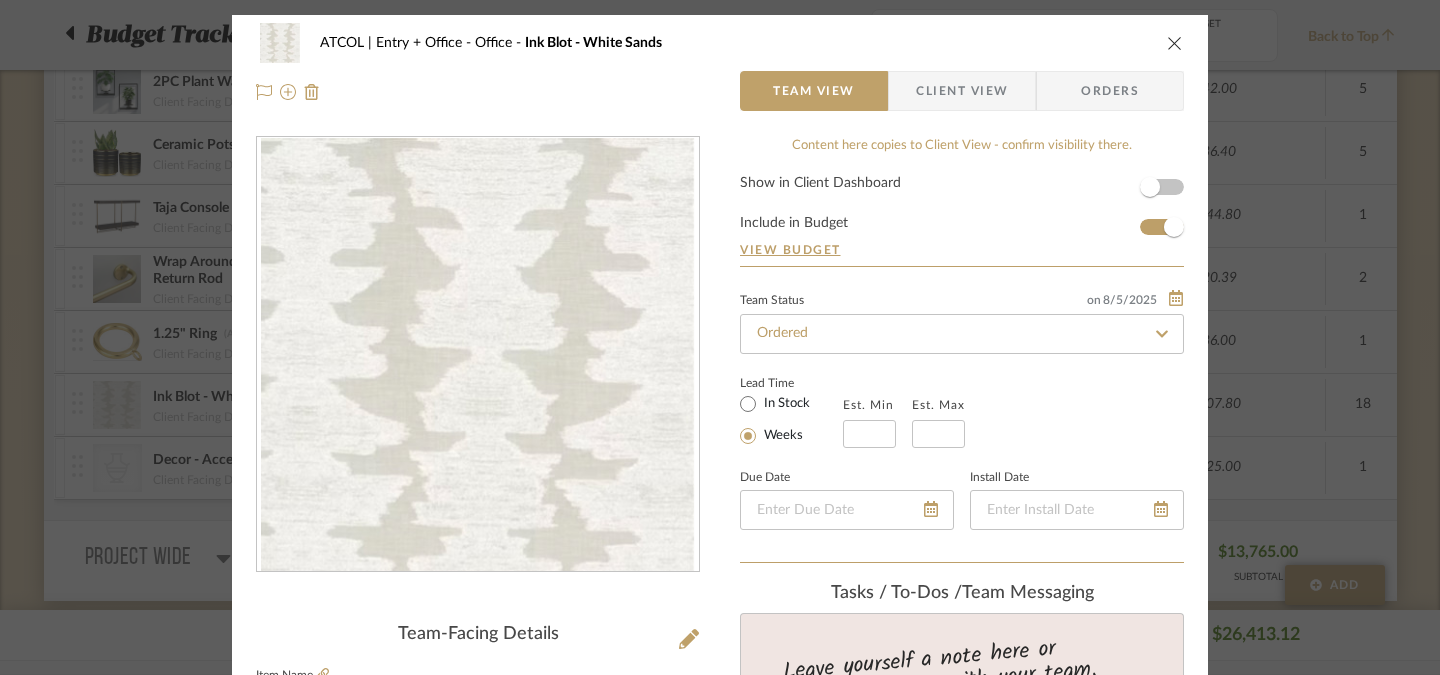 click on "Orders" at bounding box center [1110, 91] 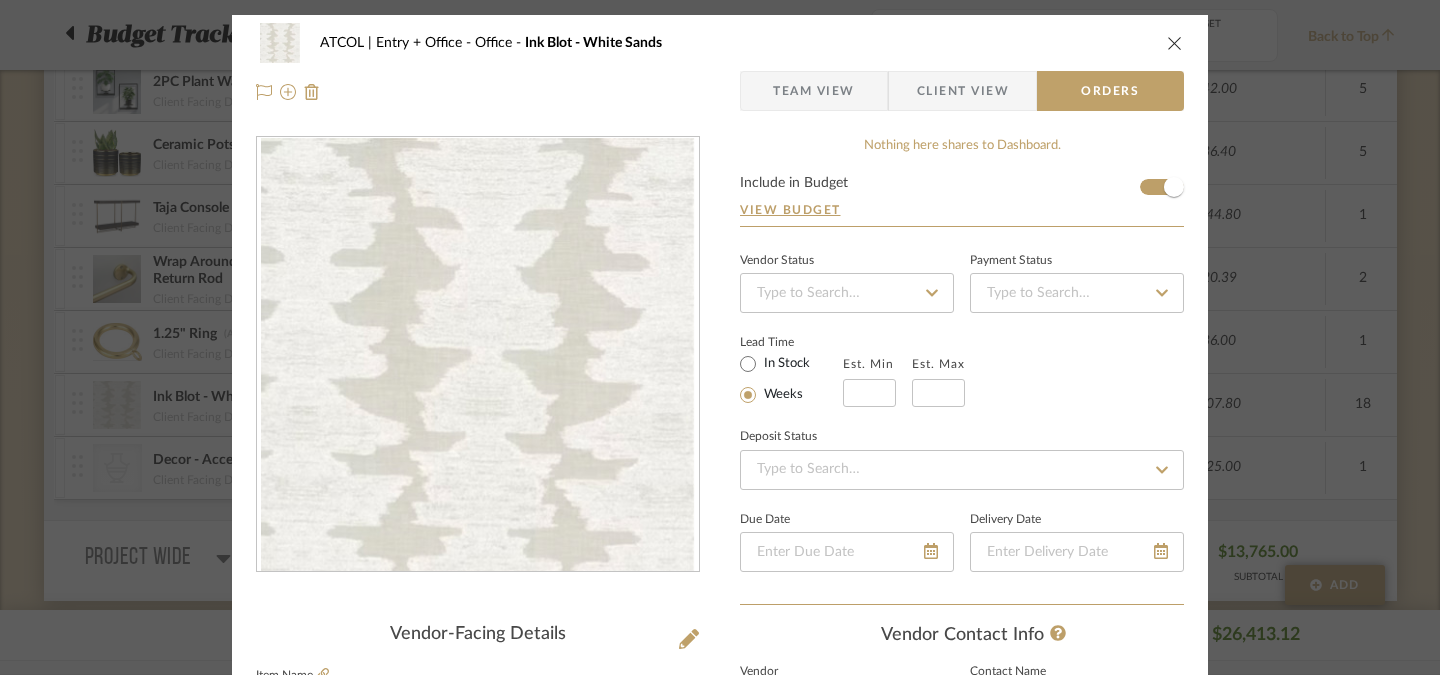 click 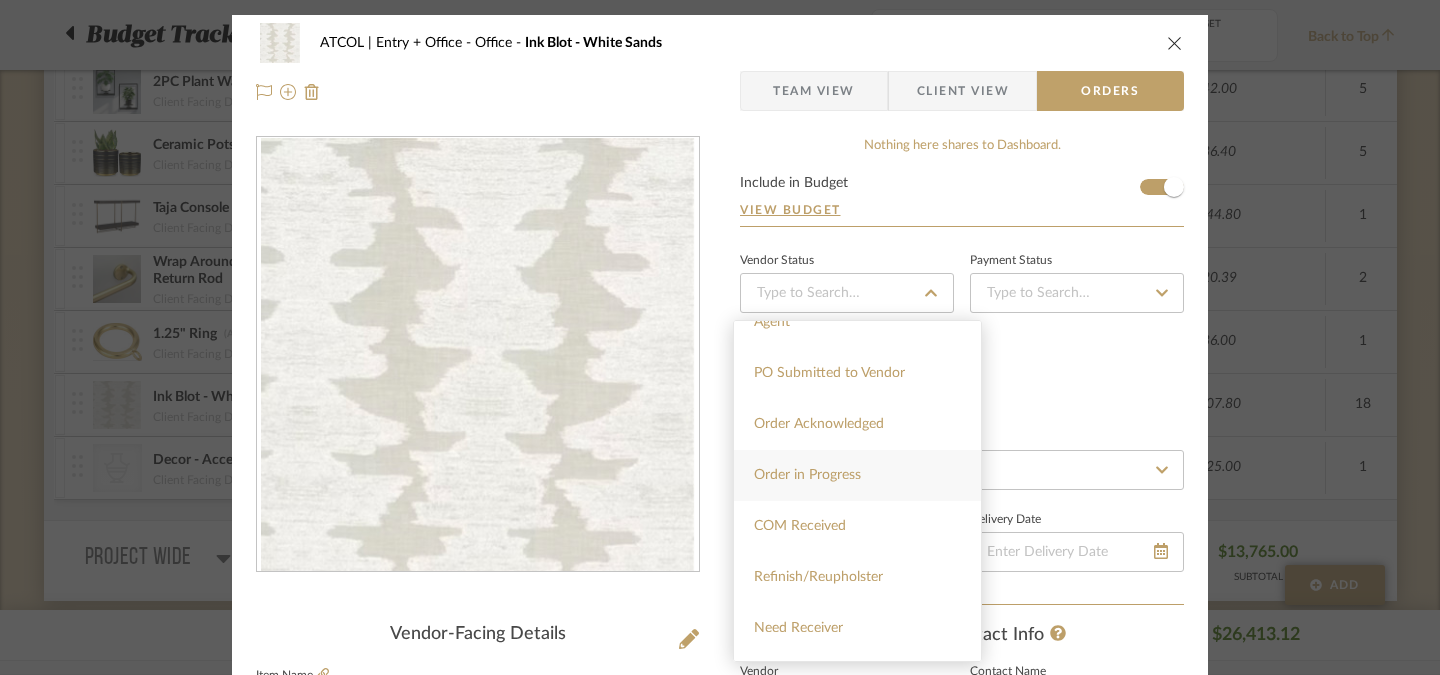click on "Order in Progress" at bounding box center (857, 475) 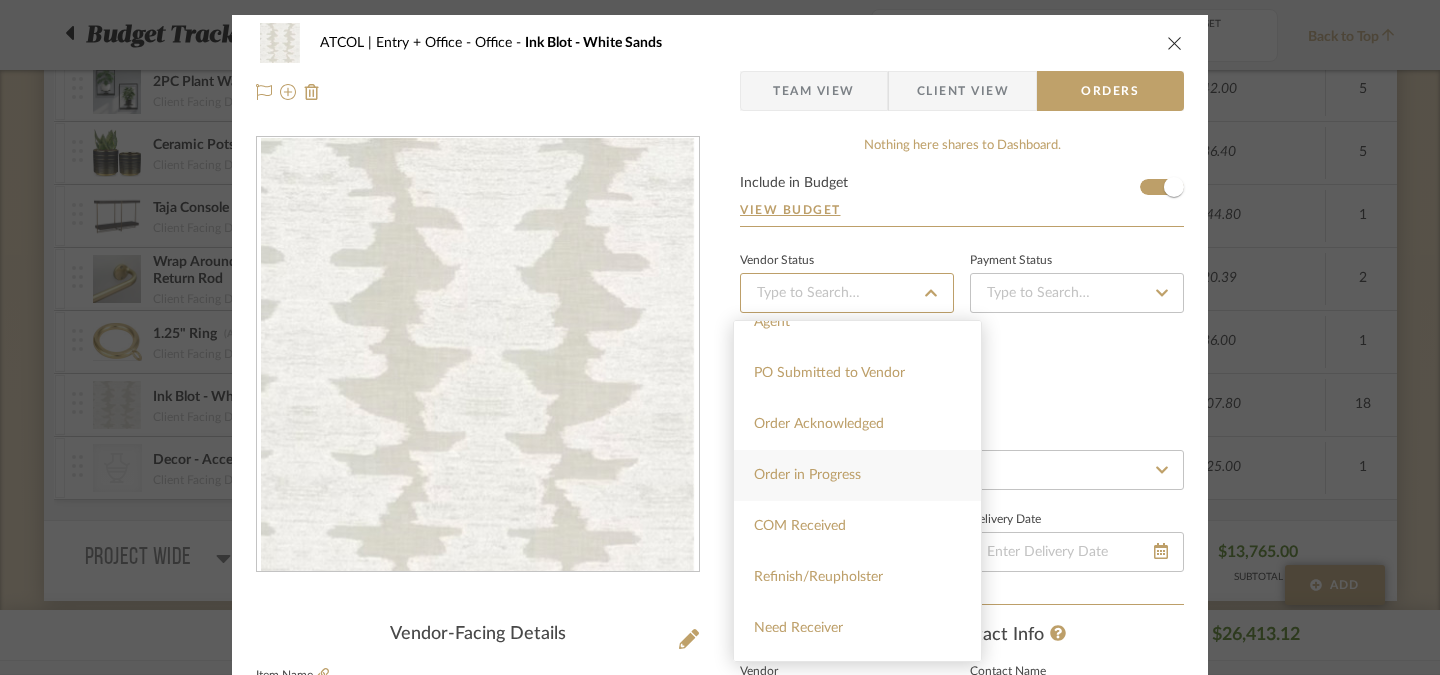 type on "8/5/2025" 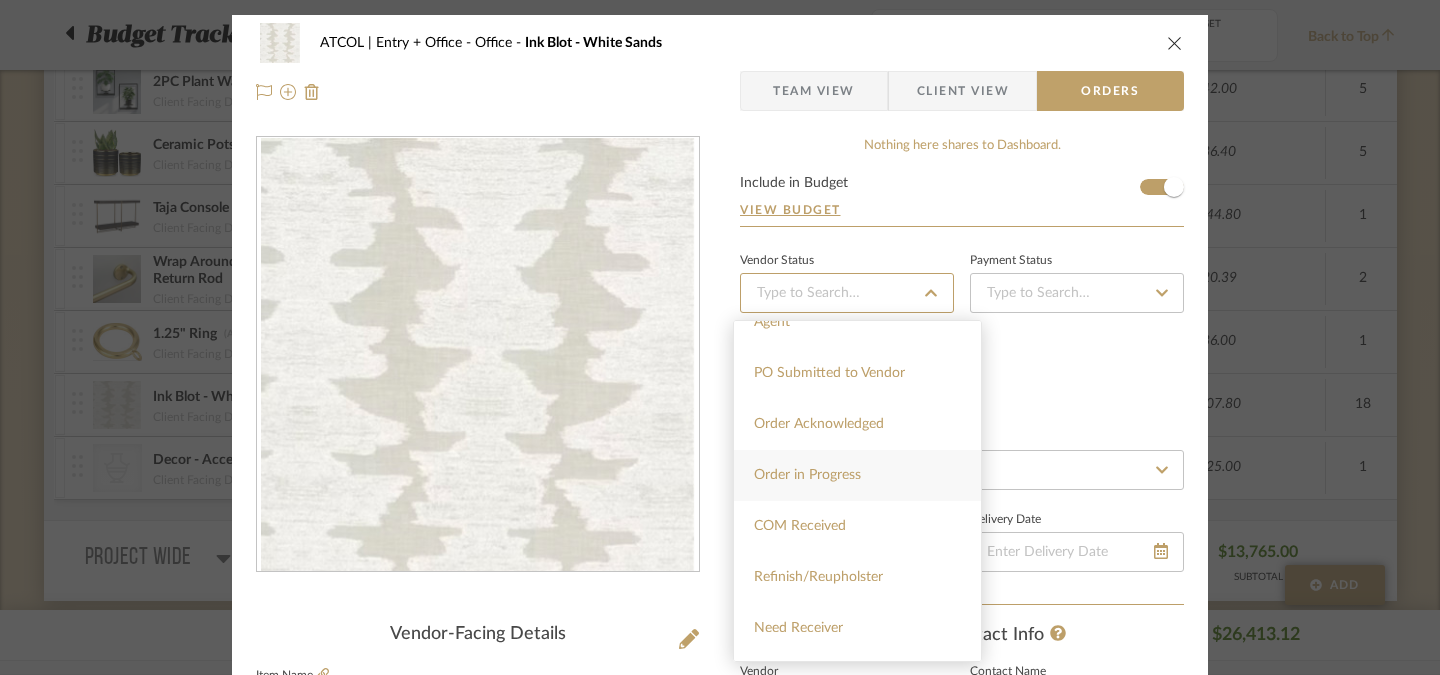 type on "Order in Progress" 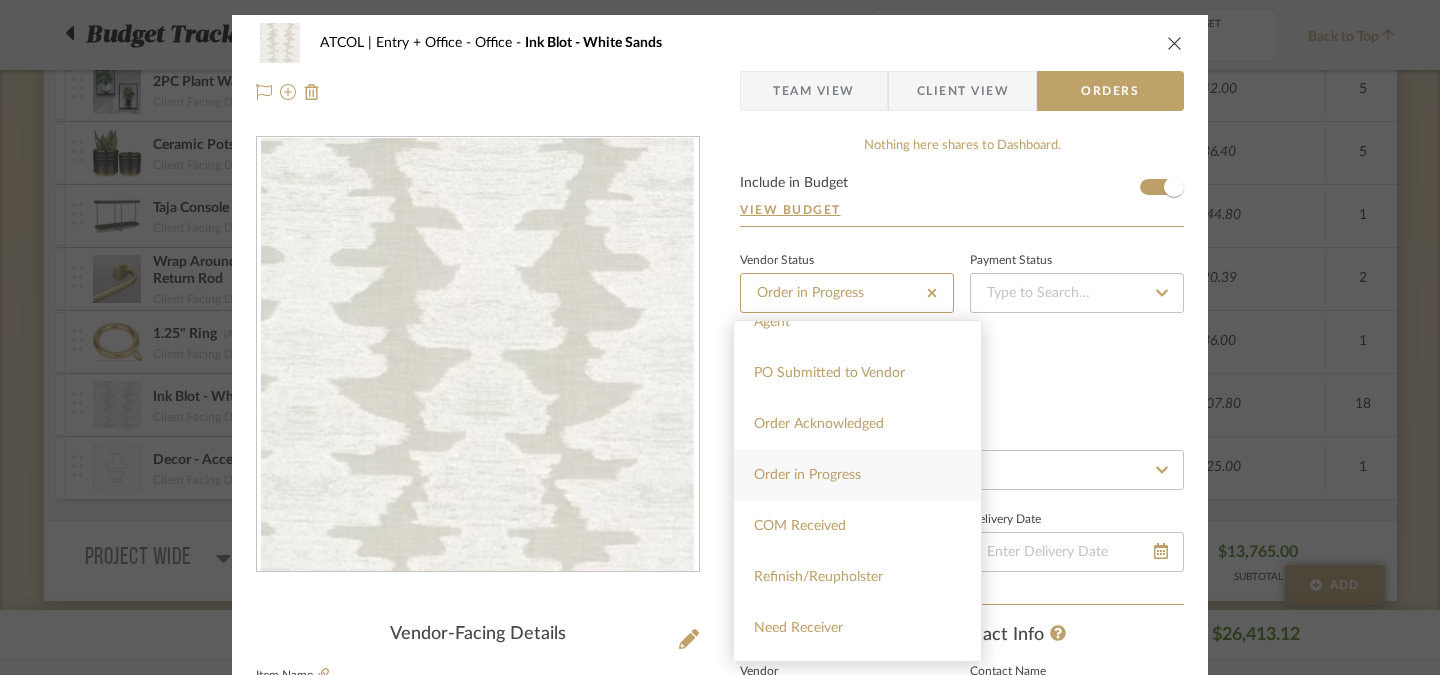 type 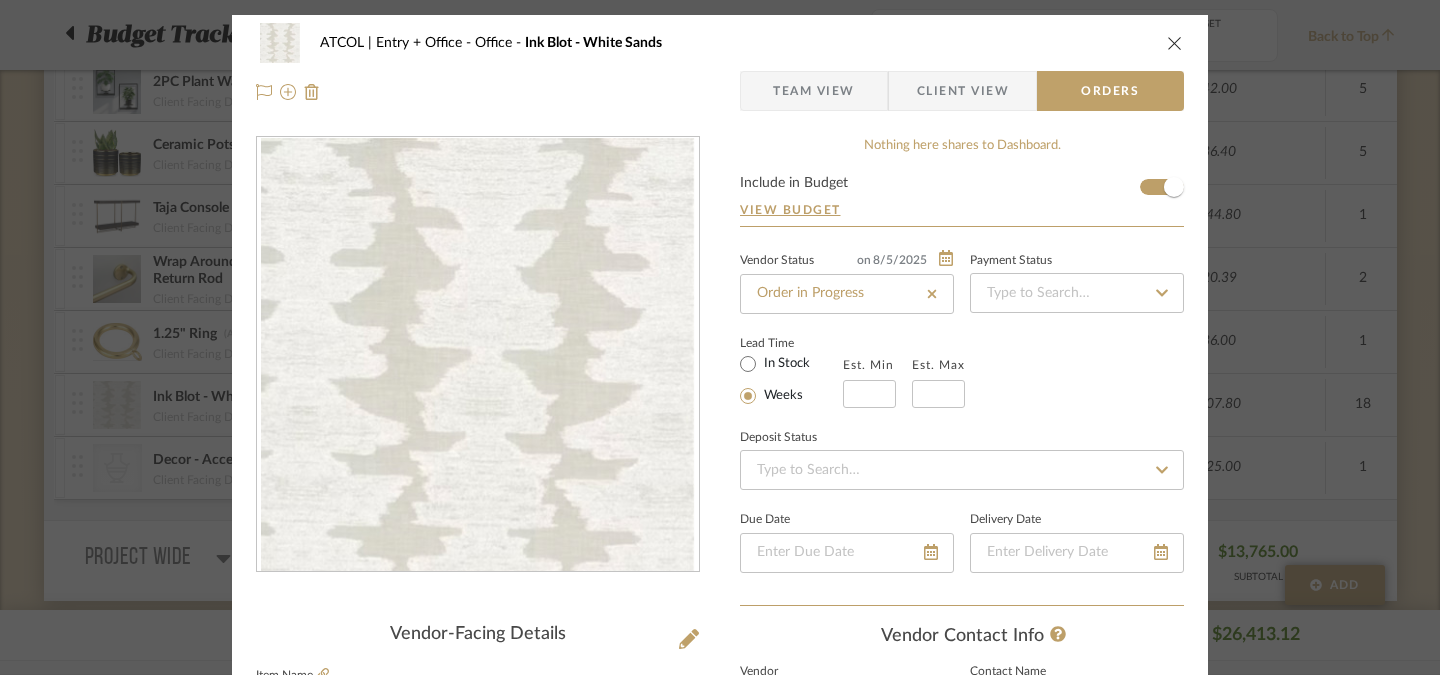 click 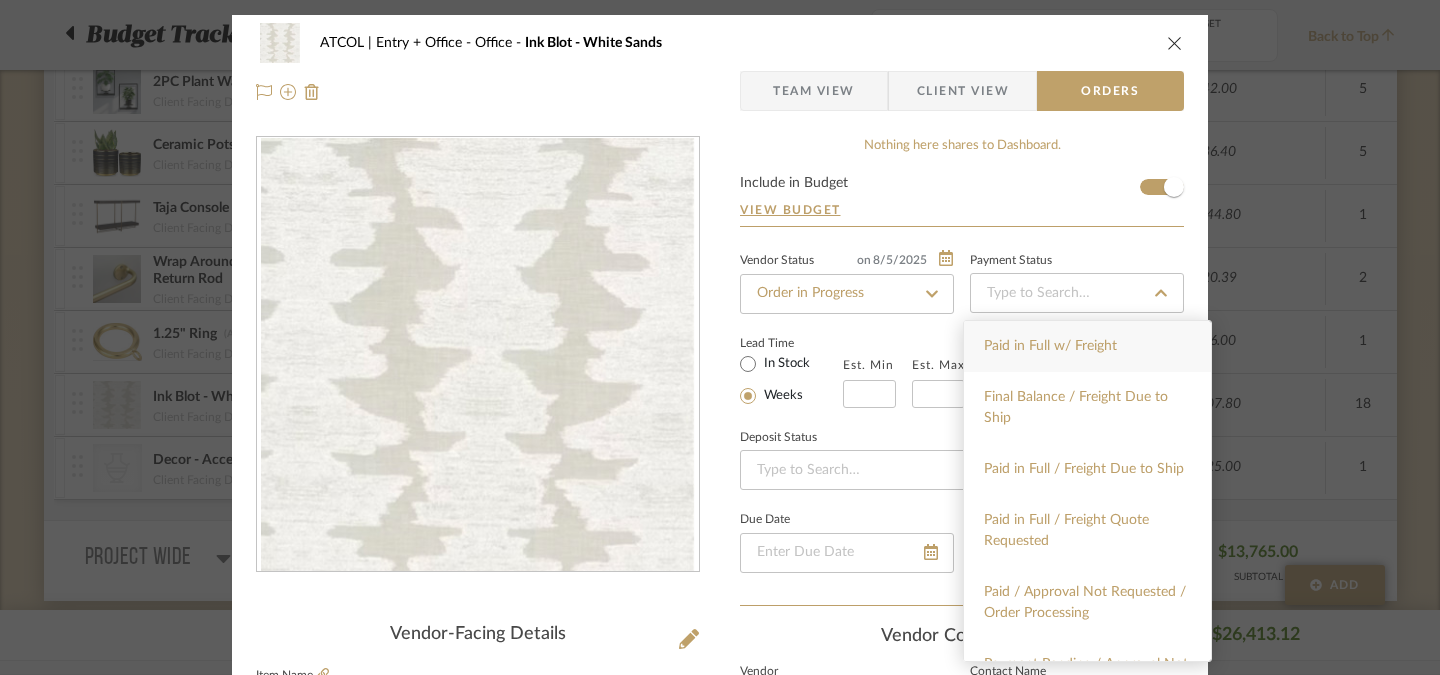 click on "Paid in Full w/ Freight" at bounding box center (1087, 346) 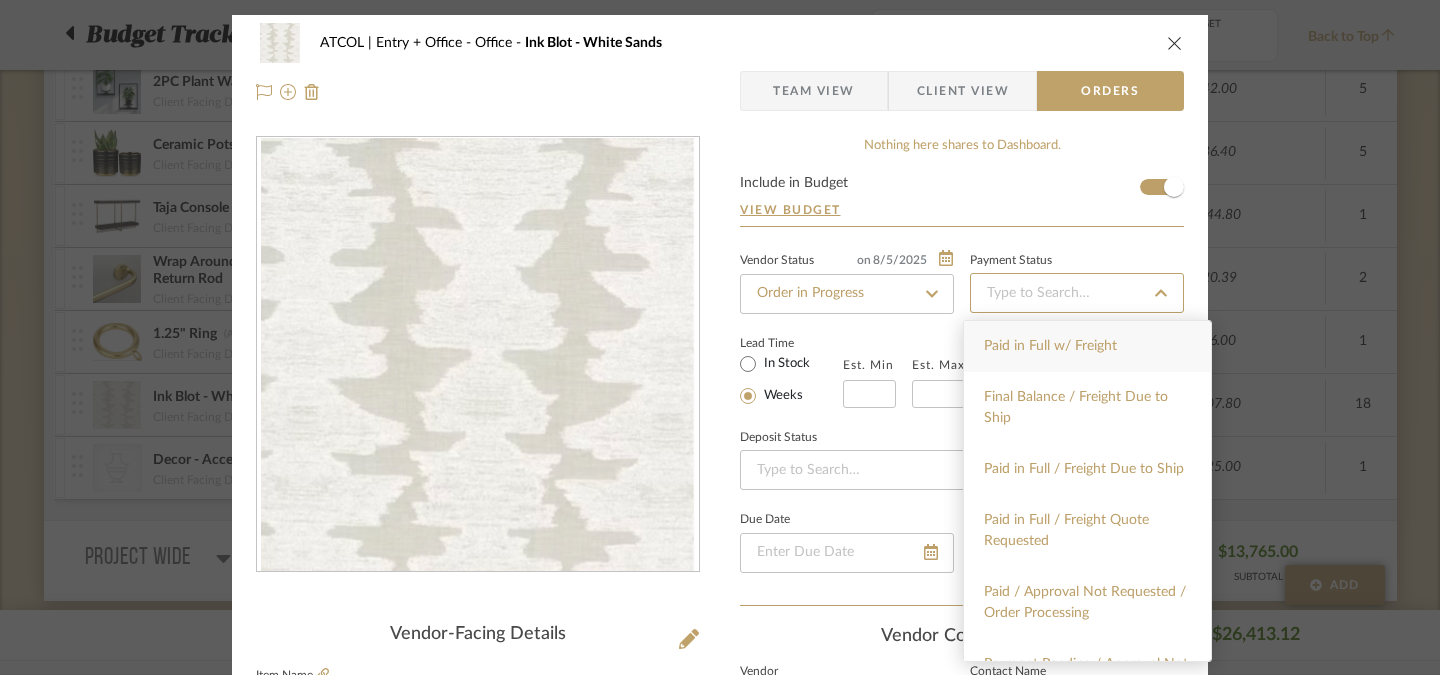 type on "8/5/2025" 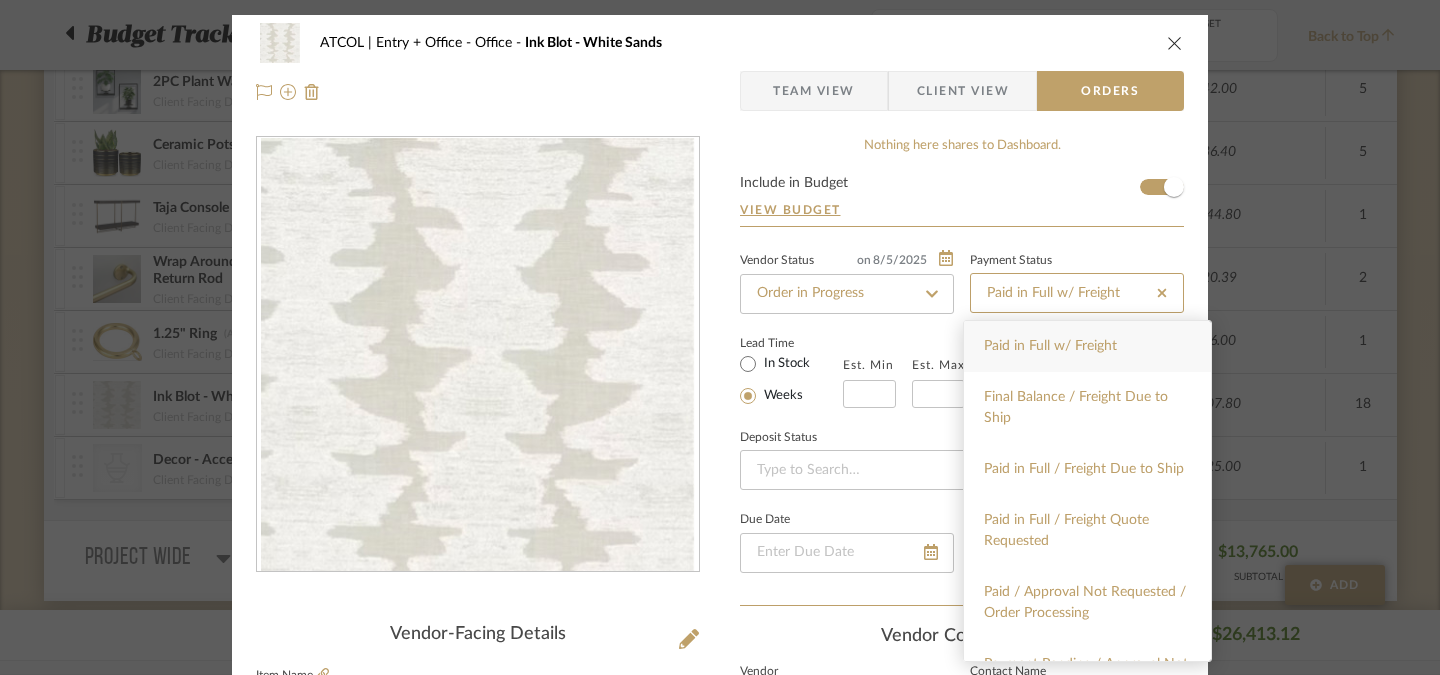 type 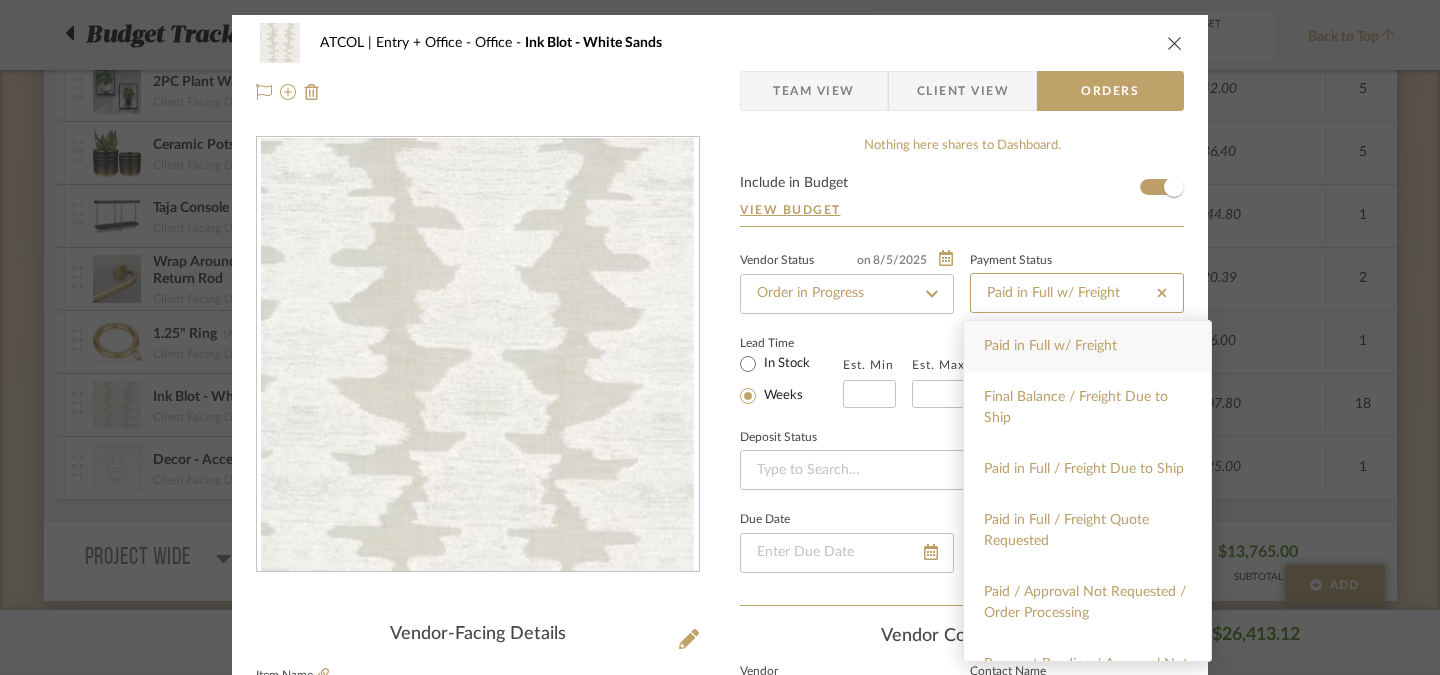 type 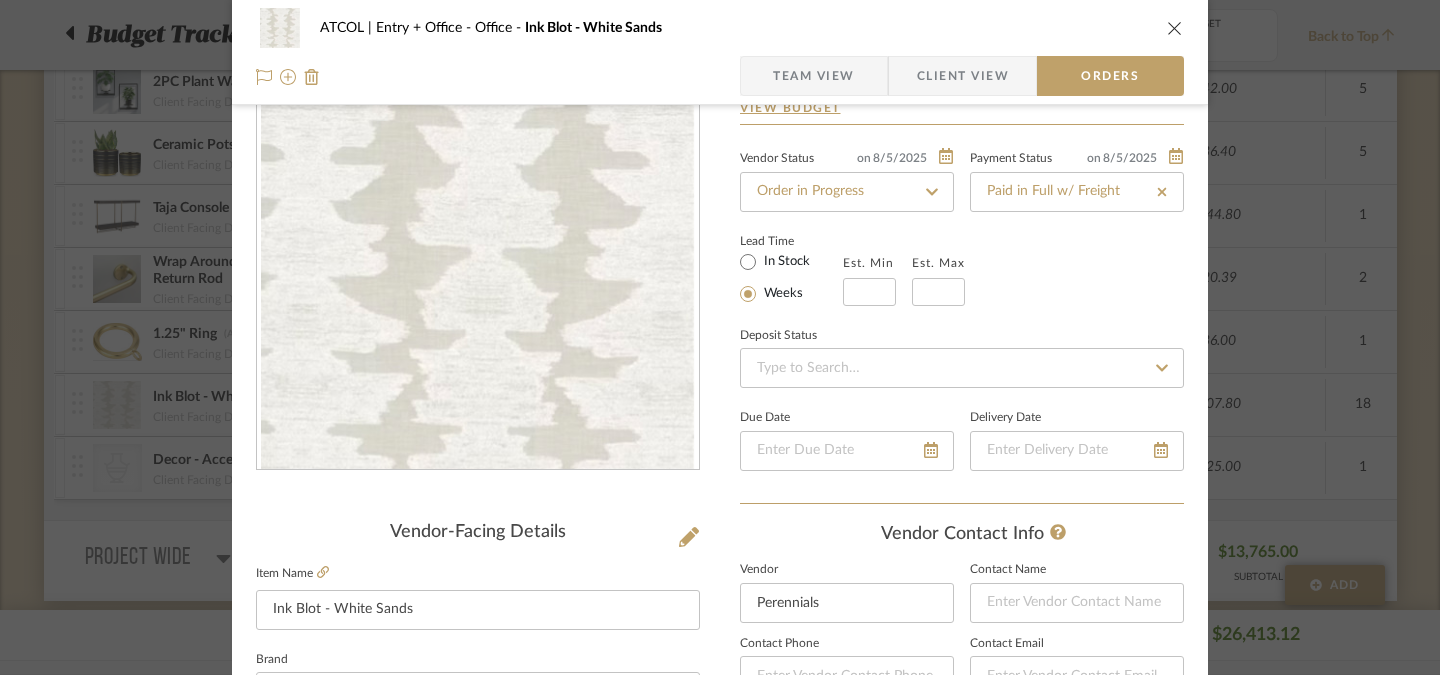 click 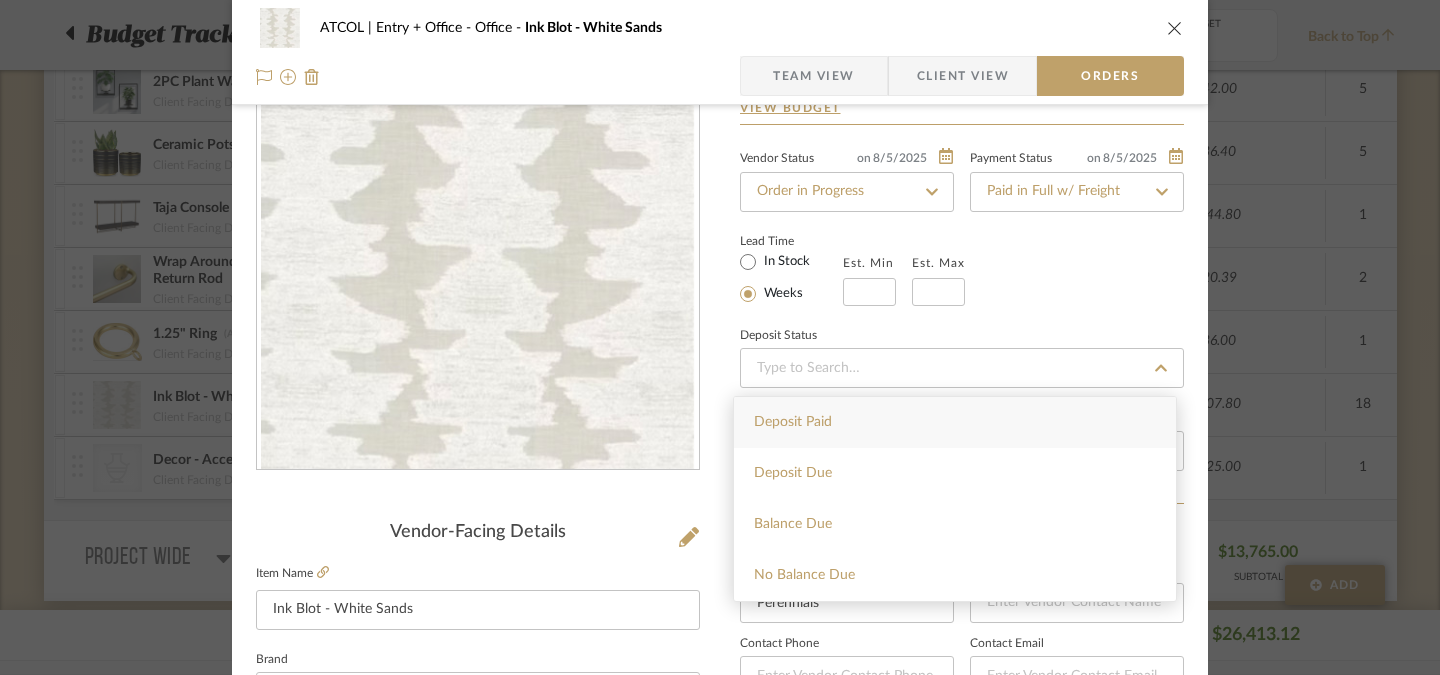 click on "Deposit Paid" at bounding box center (955, 422) 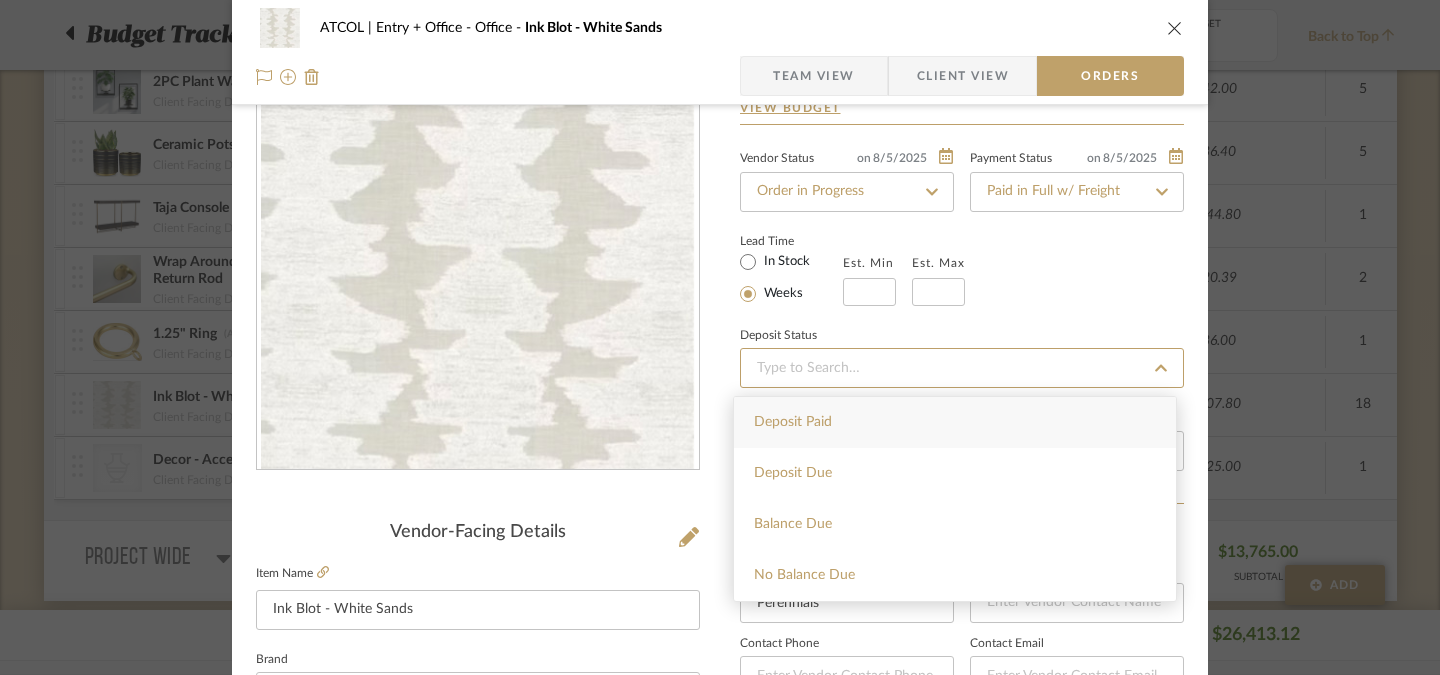 type on "8/5/2025" 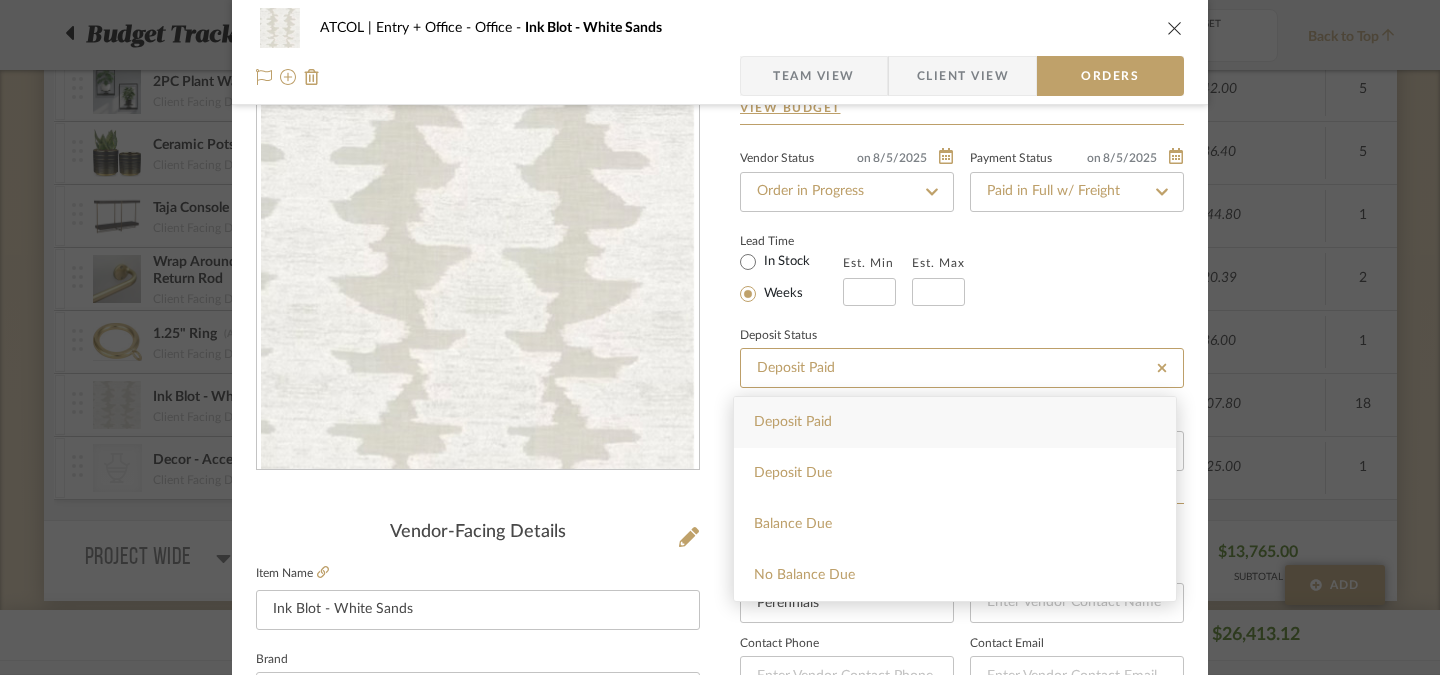 type 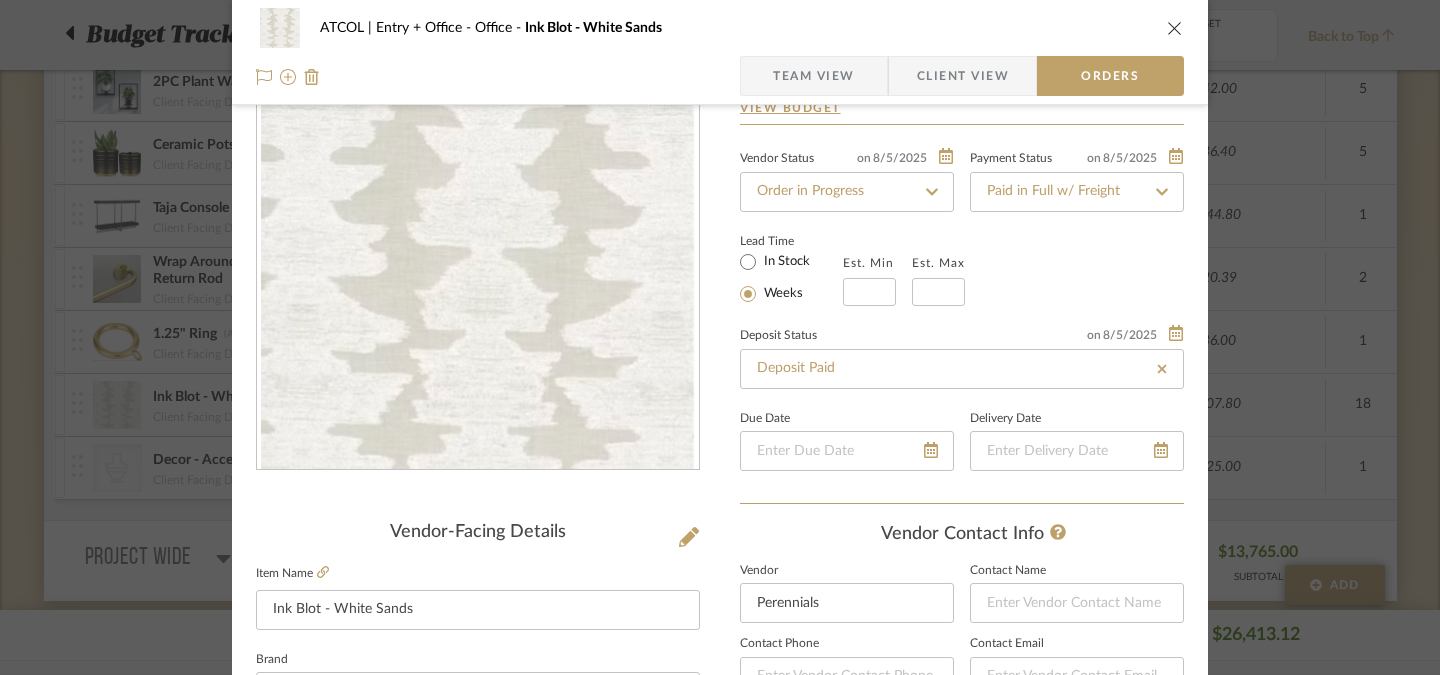 click 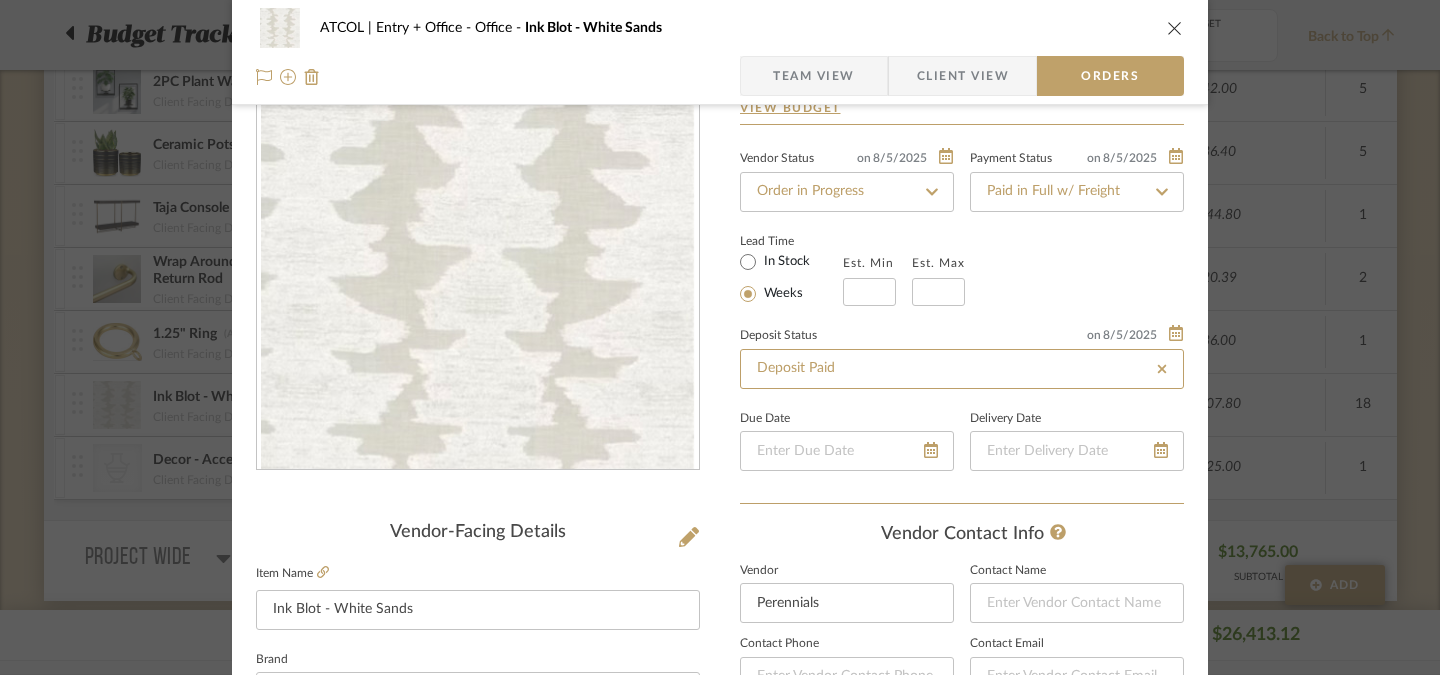 type 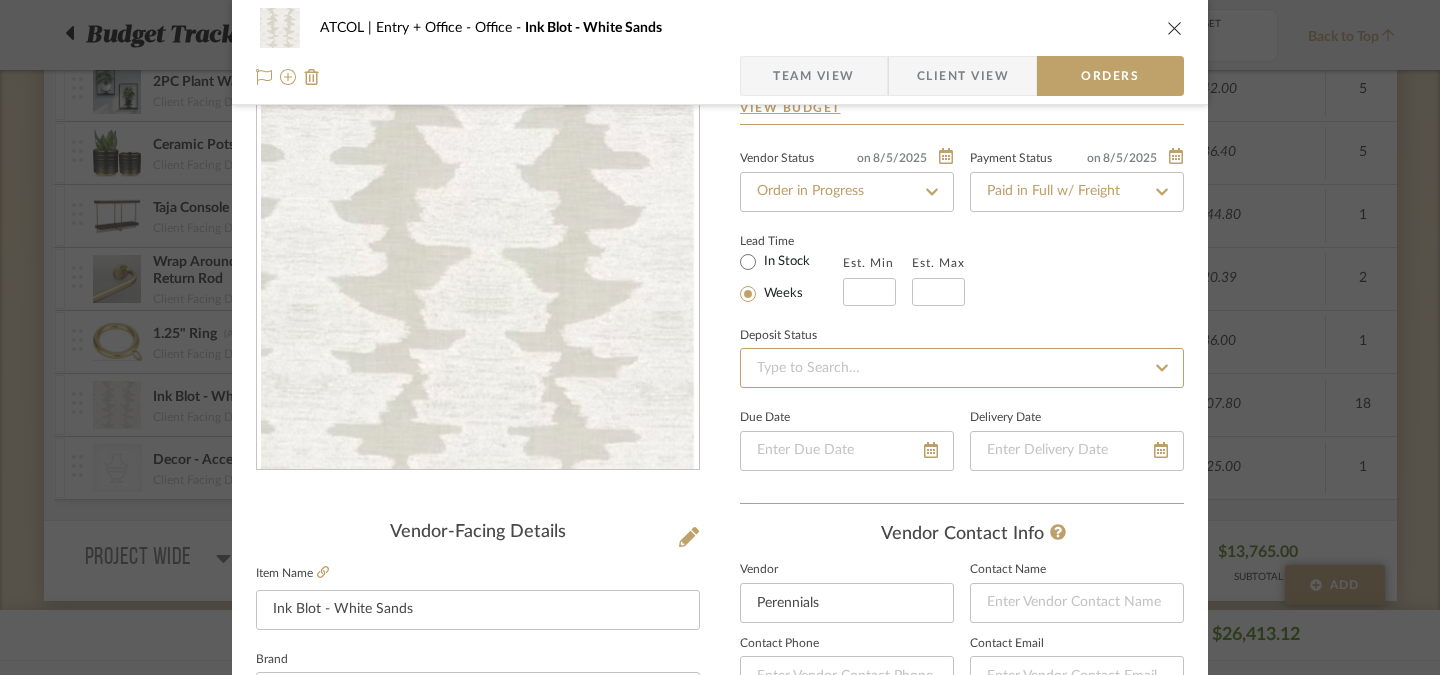 type 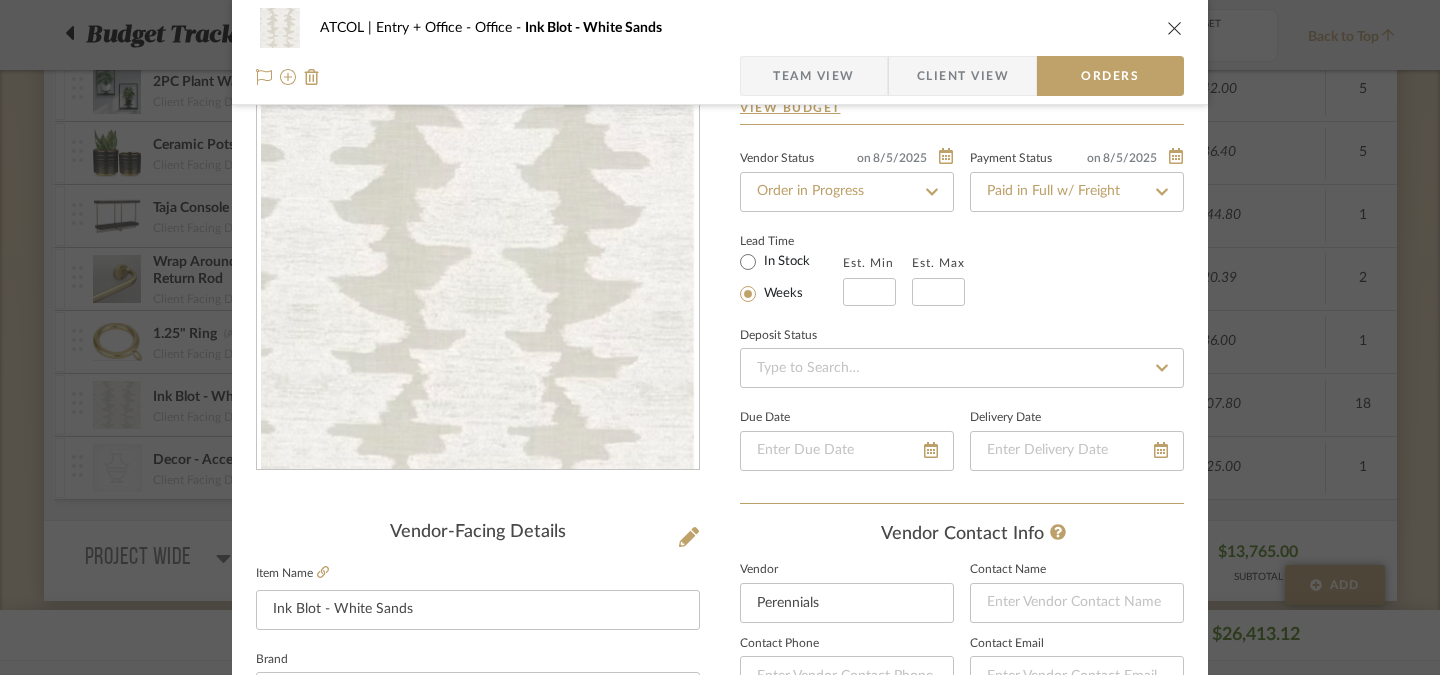 click 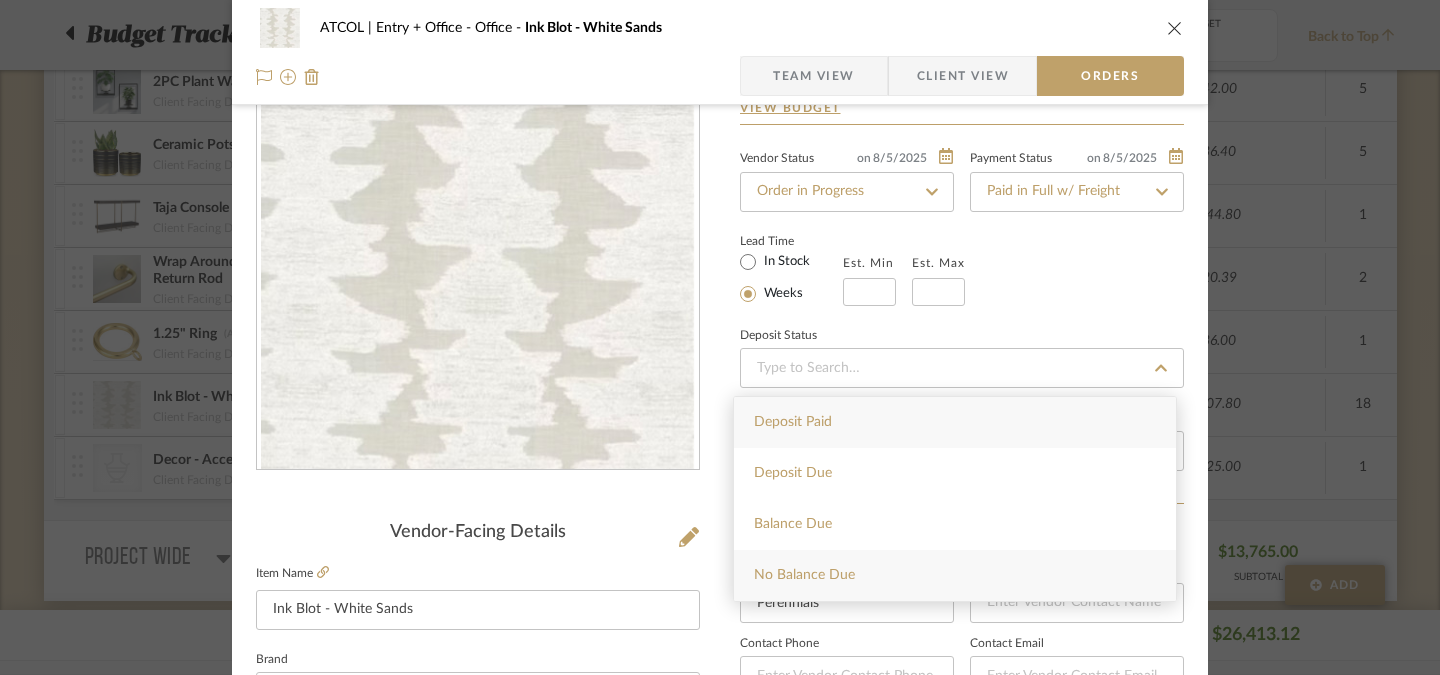 click on "No Balance Due" at bounding box center [955, 575] 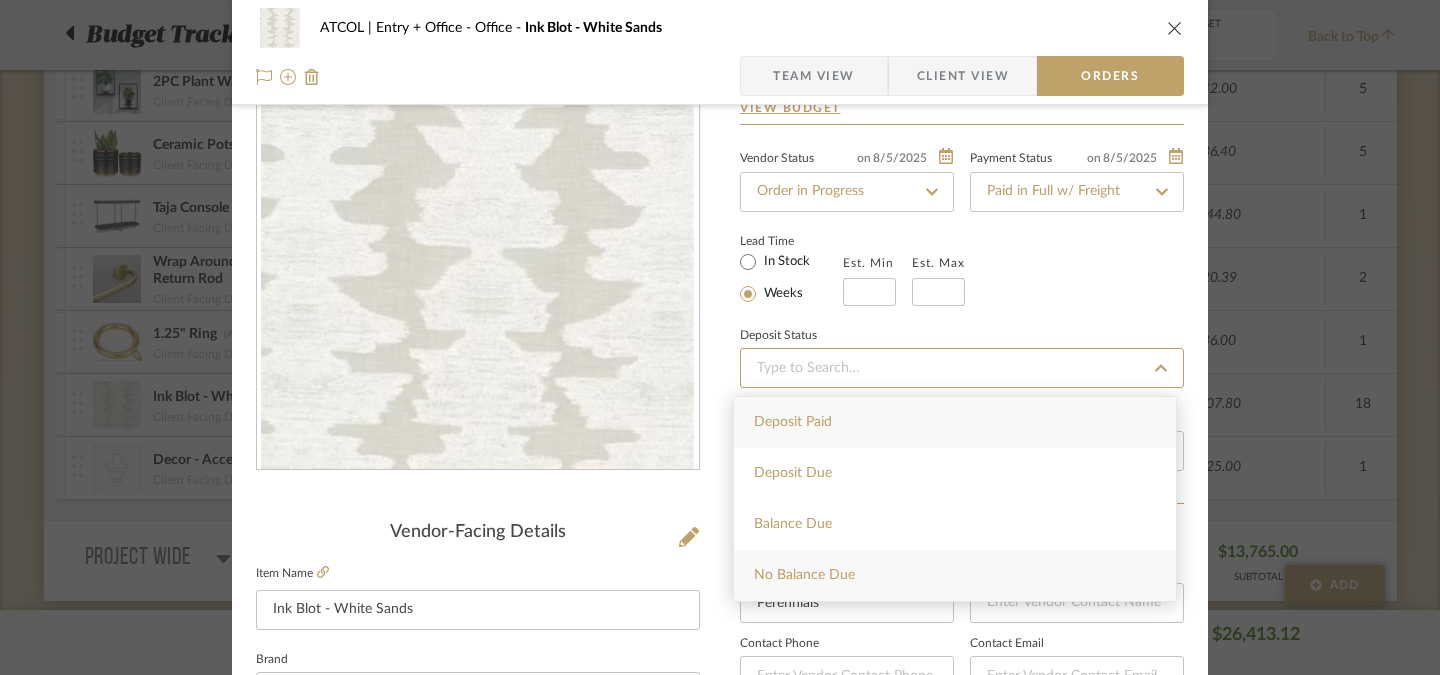 type on "8/5/2025" 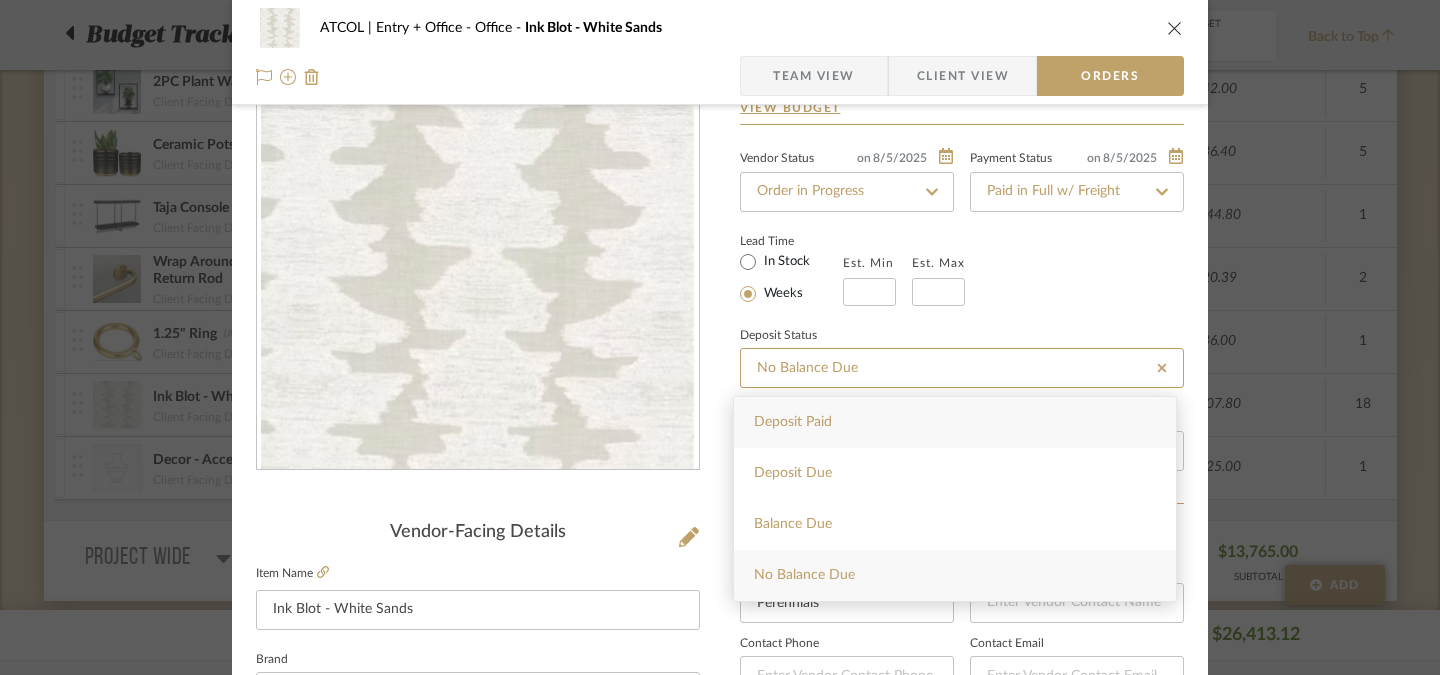 type 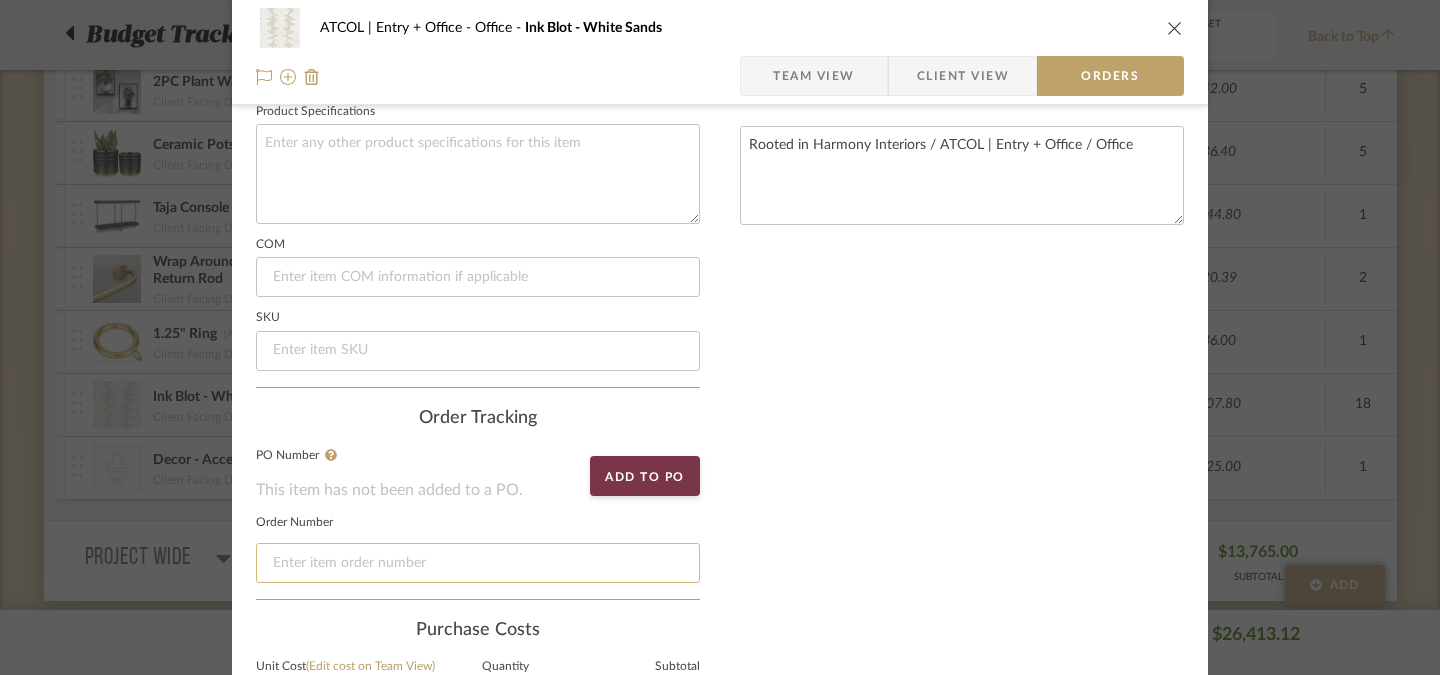 click 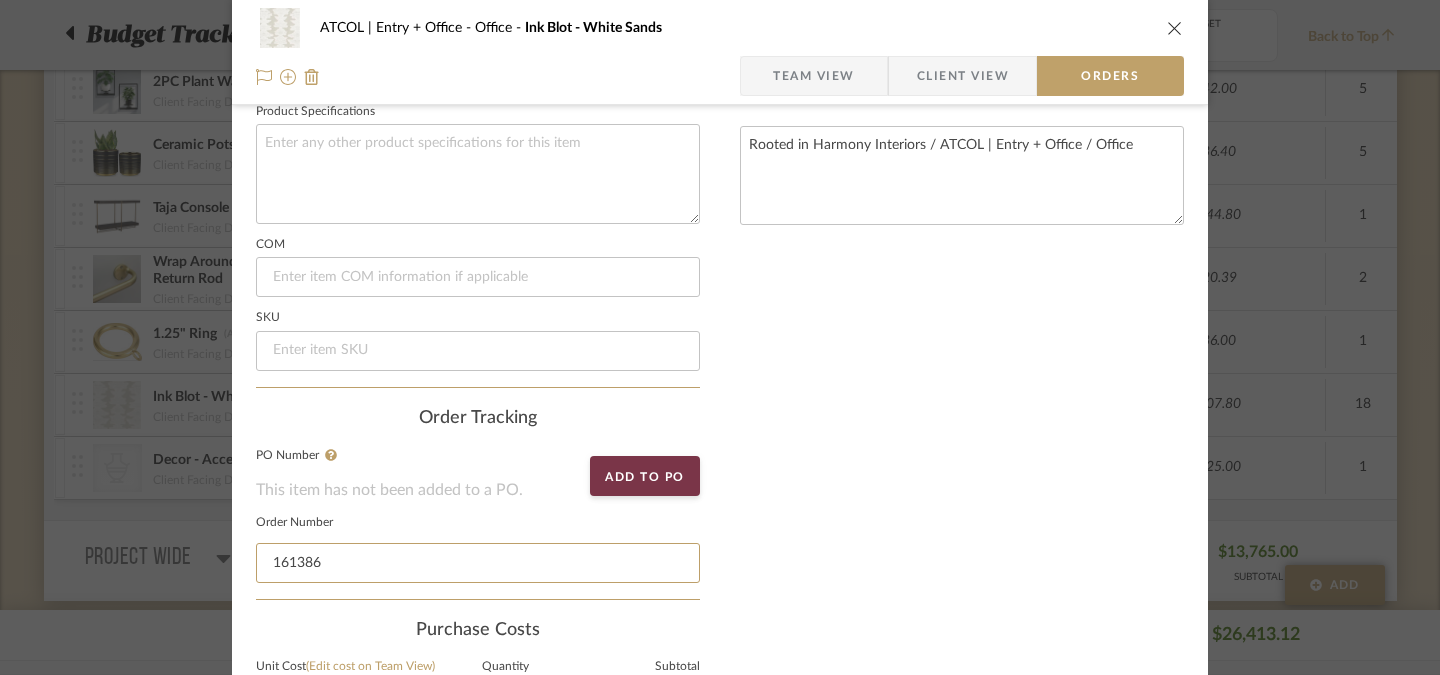 type on "161386" 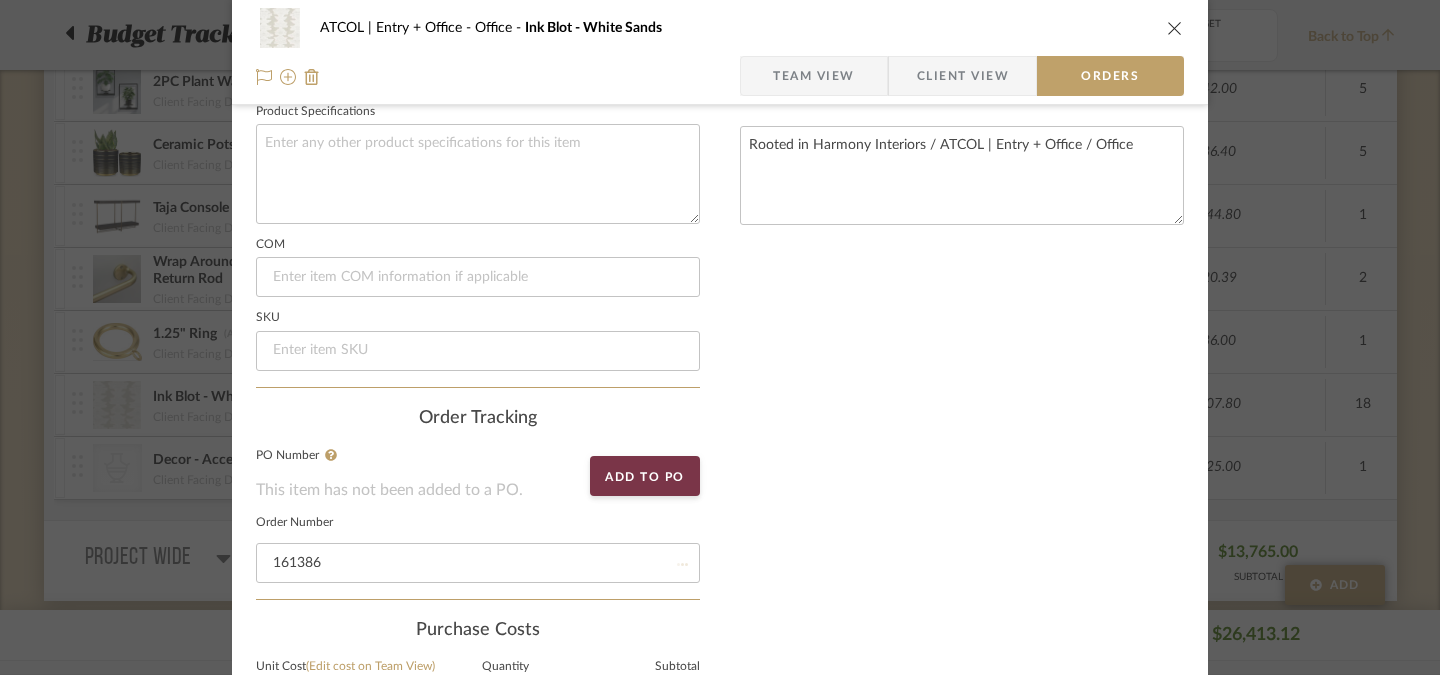 click on "Nothing here shares to Dashboard.  Include in Budget   View Budget  Vendor Status on [DATE] [DATE] Order in Progress Payment Status on [DATE] [DATE] Paid in Full w/ Freight  Lead Time  In Stock Weeks  Est. Min   Est. Max  Deposit Status on [DATE] [DATE] No Balance Due  Due Date   Delivery Date  Vendor Contact Info  Vendor  Perennials  Contact Name   Contact Phone   Contact Email   Documents  Choose a file  or drag it here. Sidemark Rooted in Harmony Interiors / ATCOL | Entry + Office / Office" at bounding box center [962, 124] 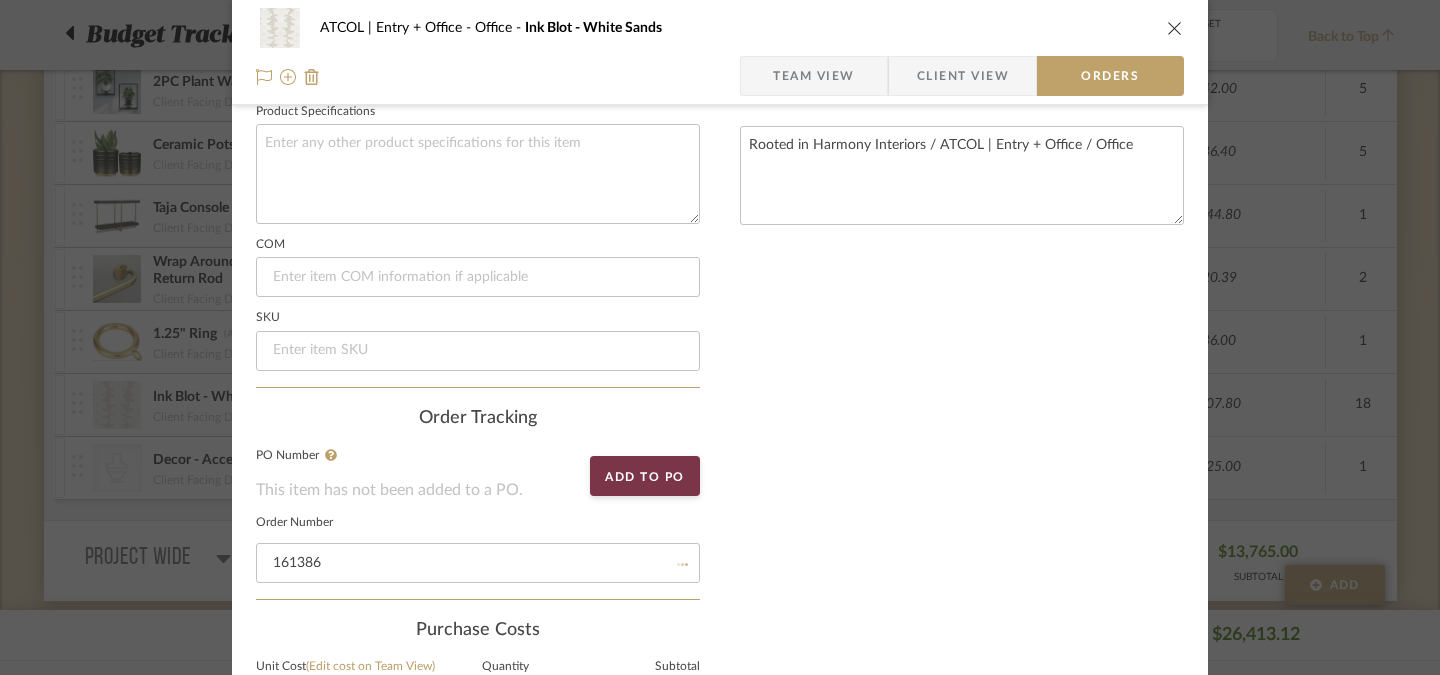 type 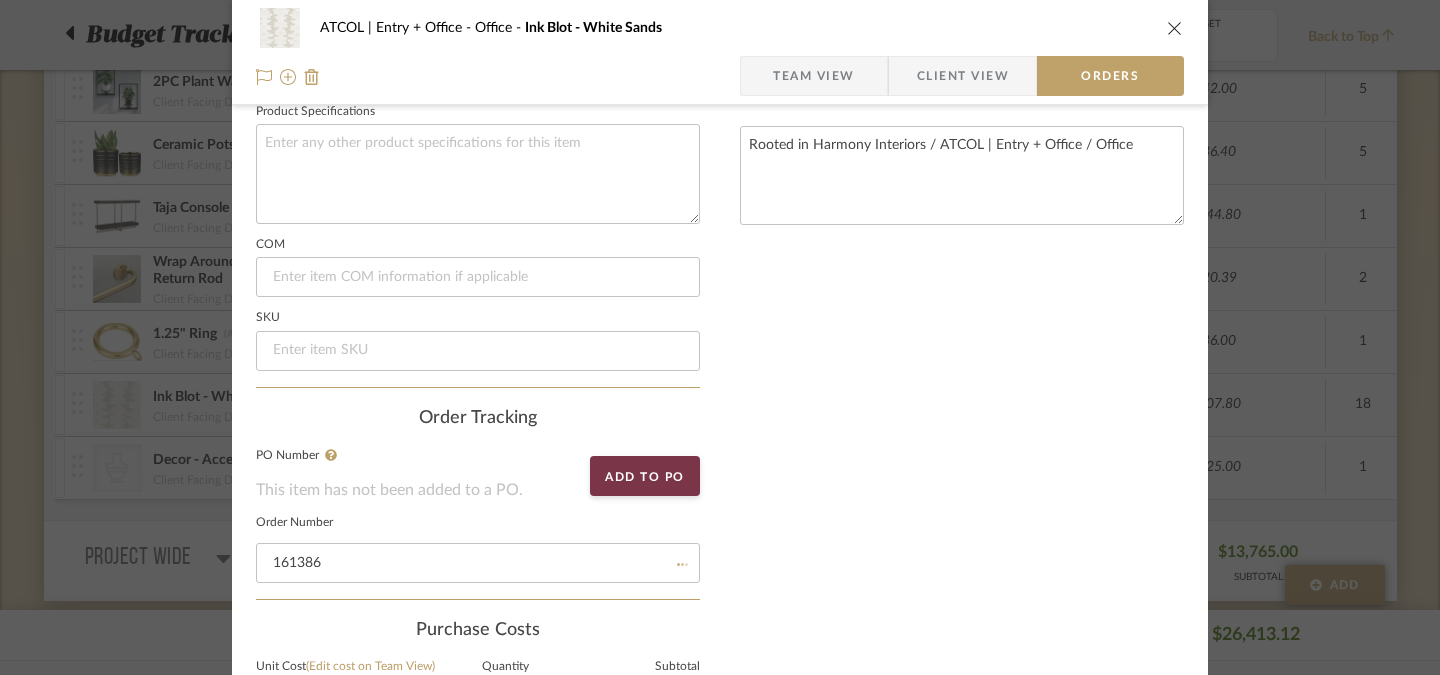 type 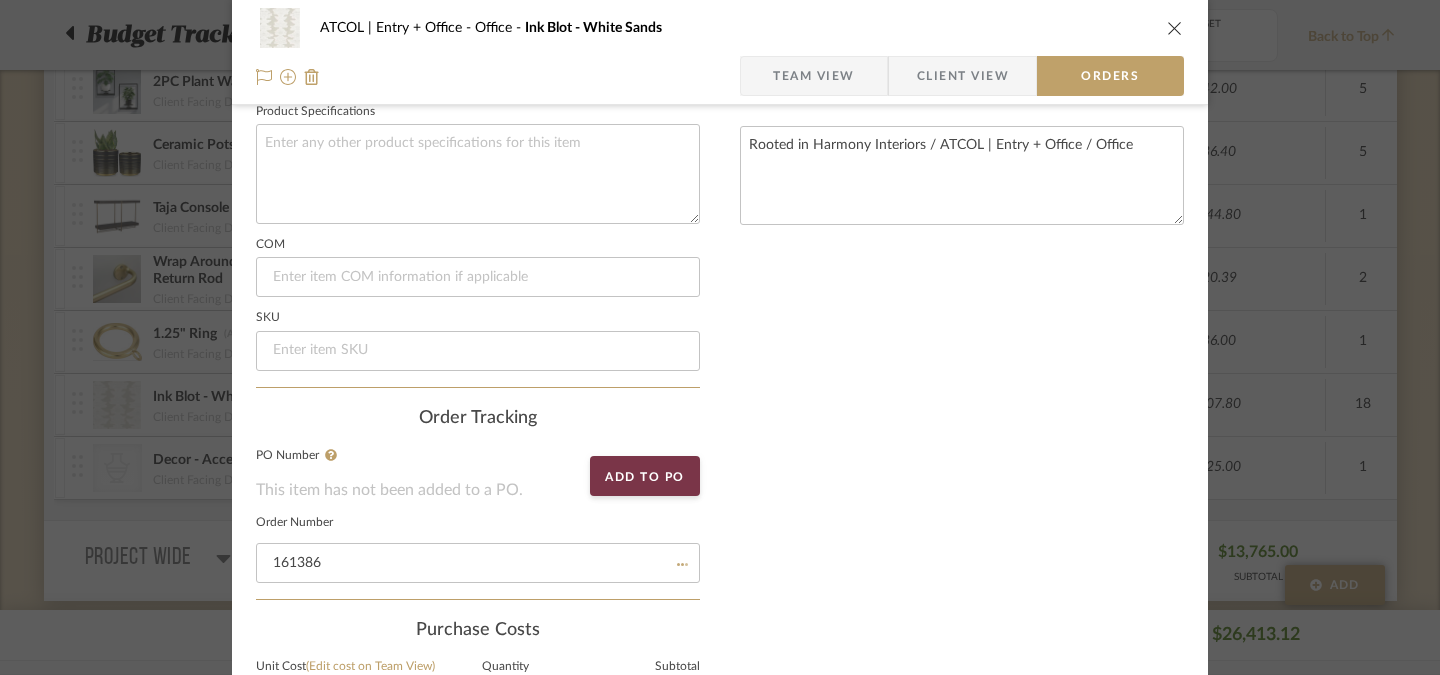type 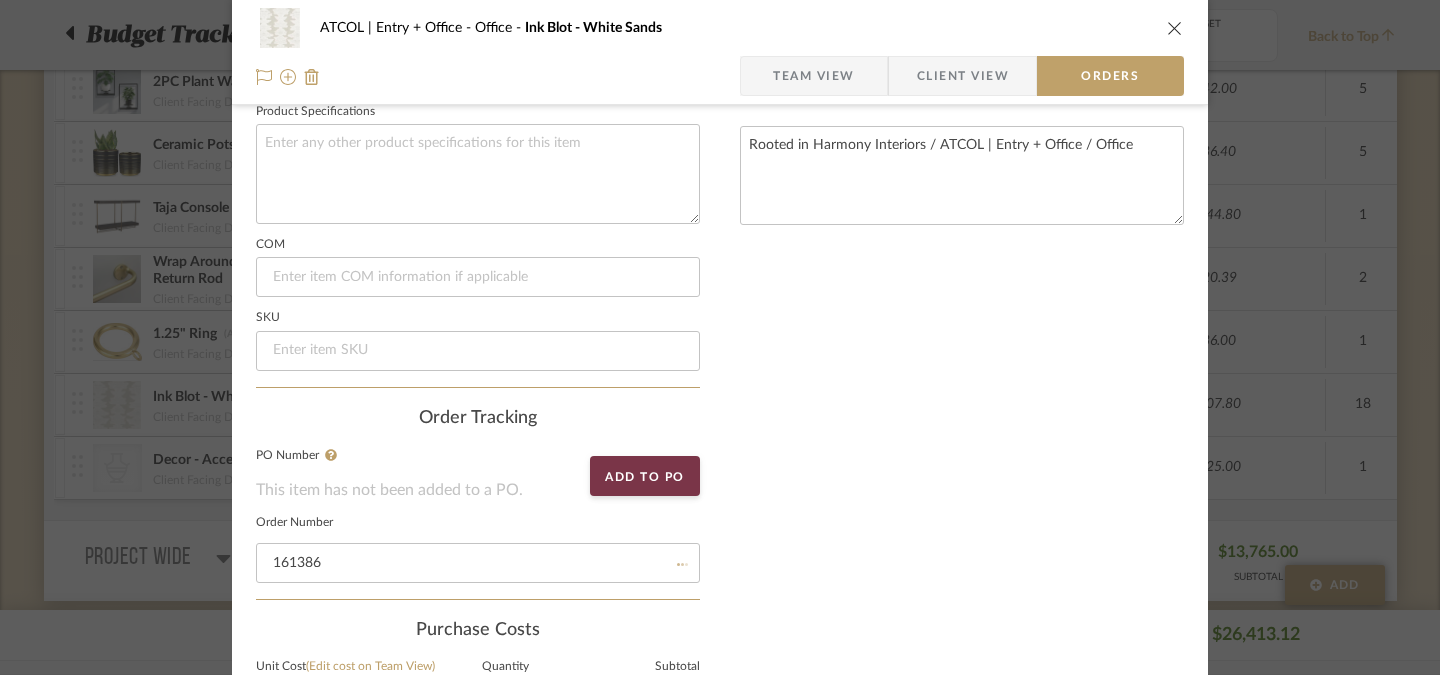type 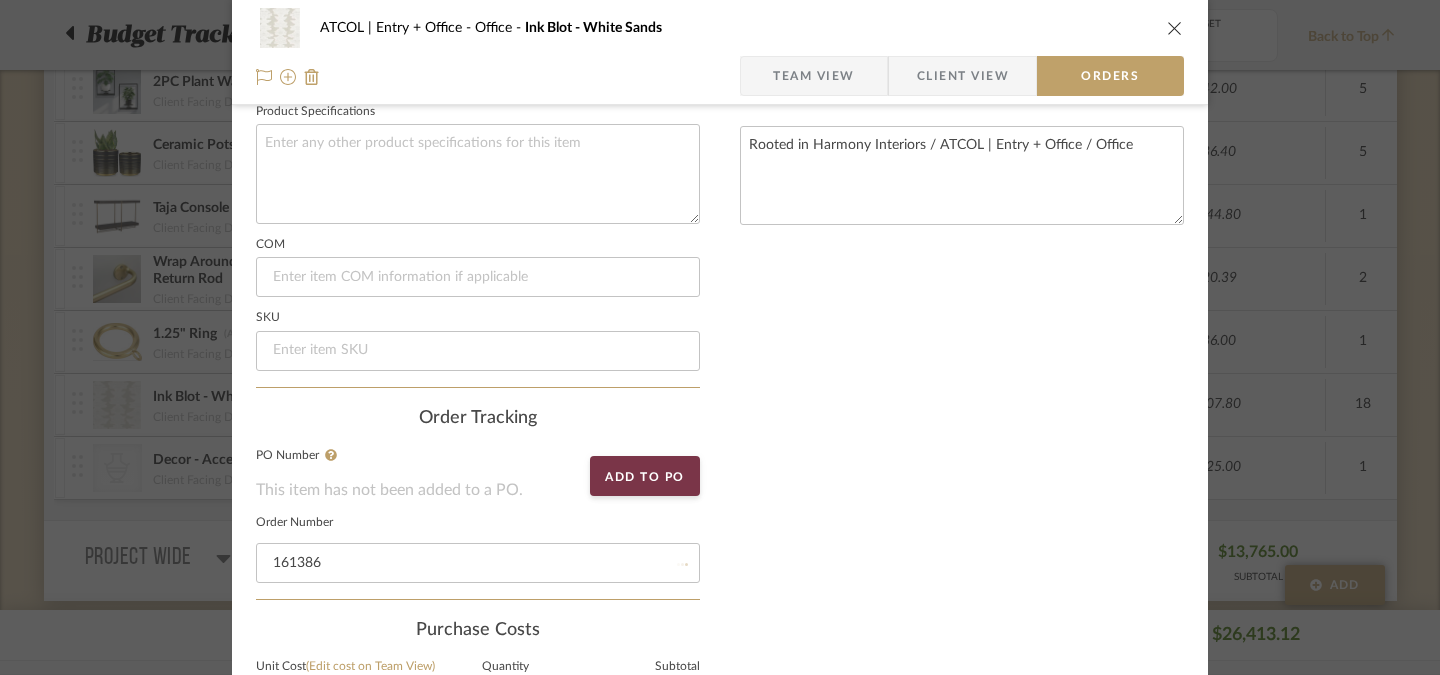 type 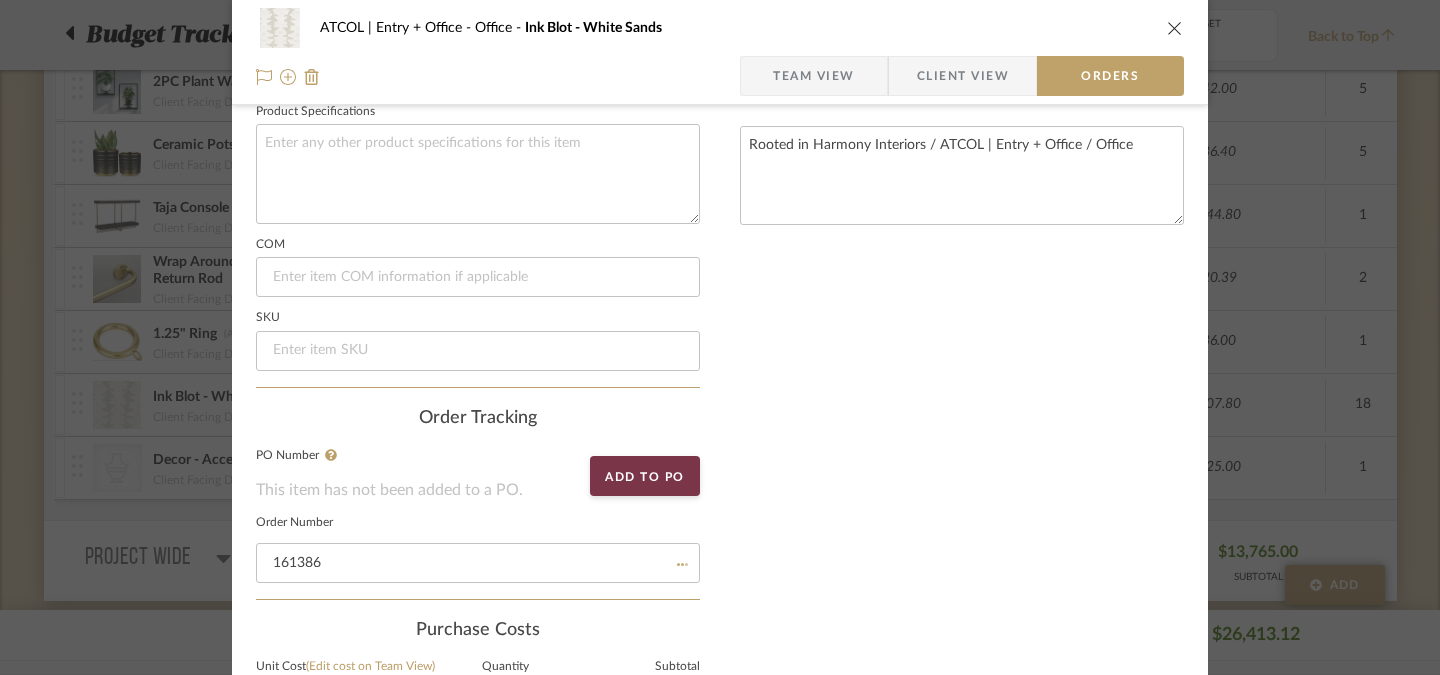type 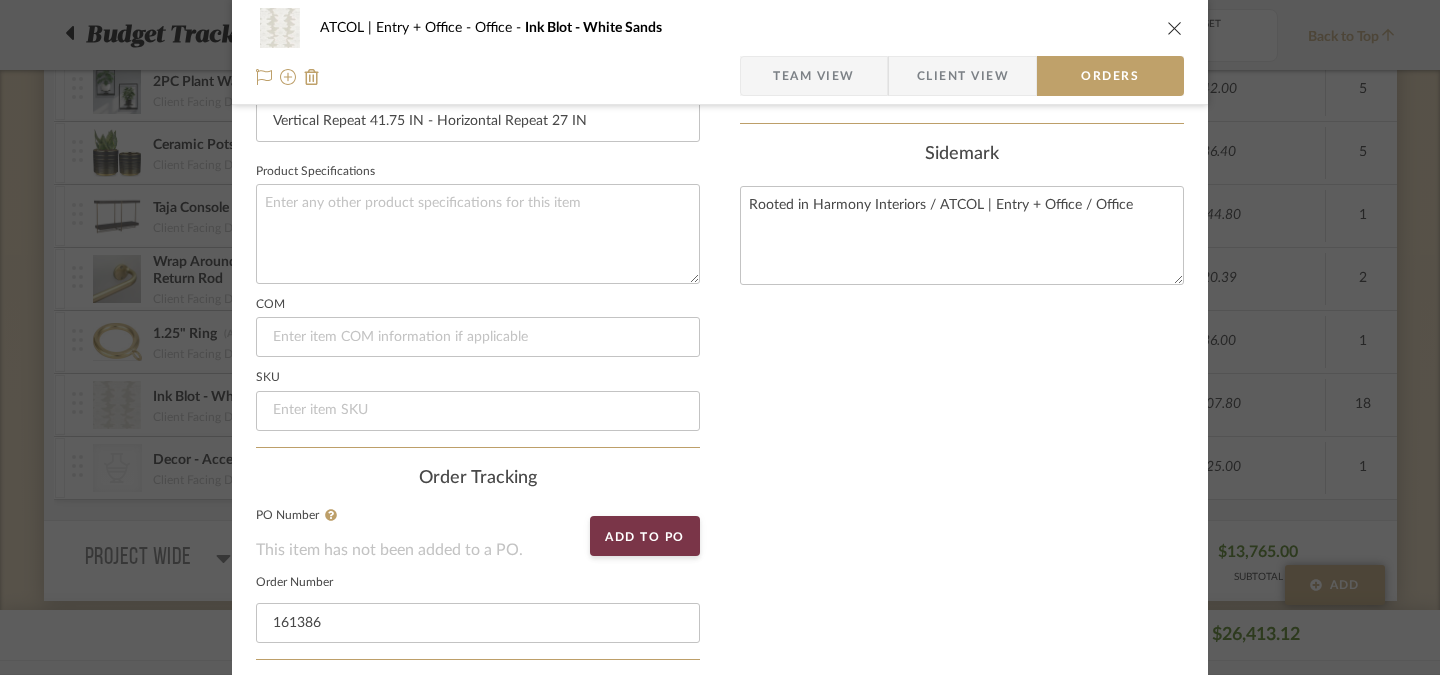 scroll, scrollTop: 1065, scrollLeft: 0, axis: vertical 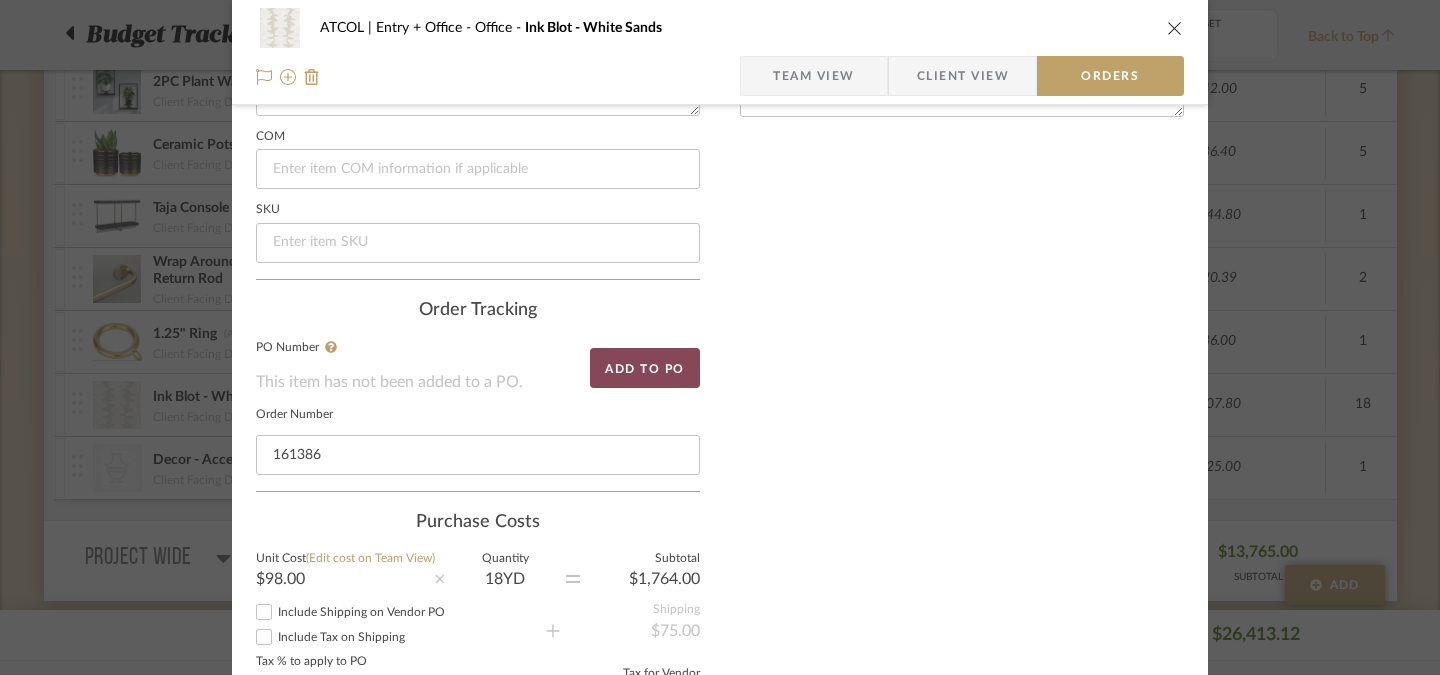 click on "Add to PO" 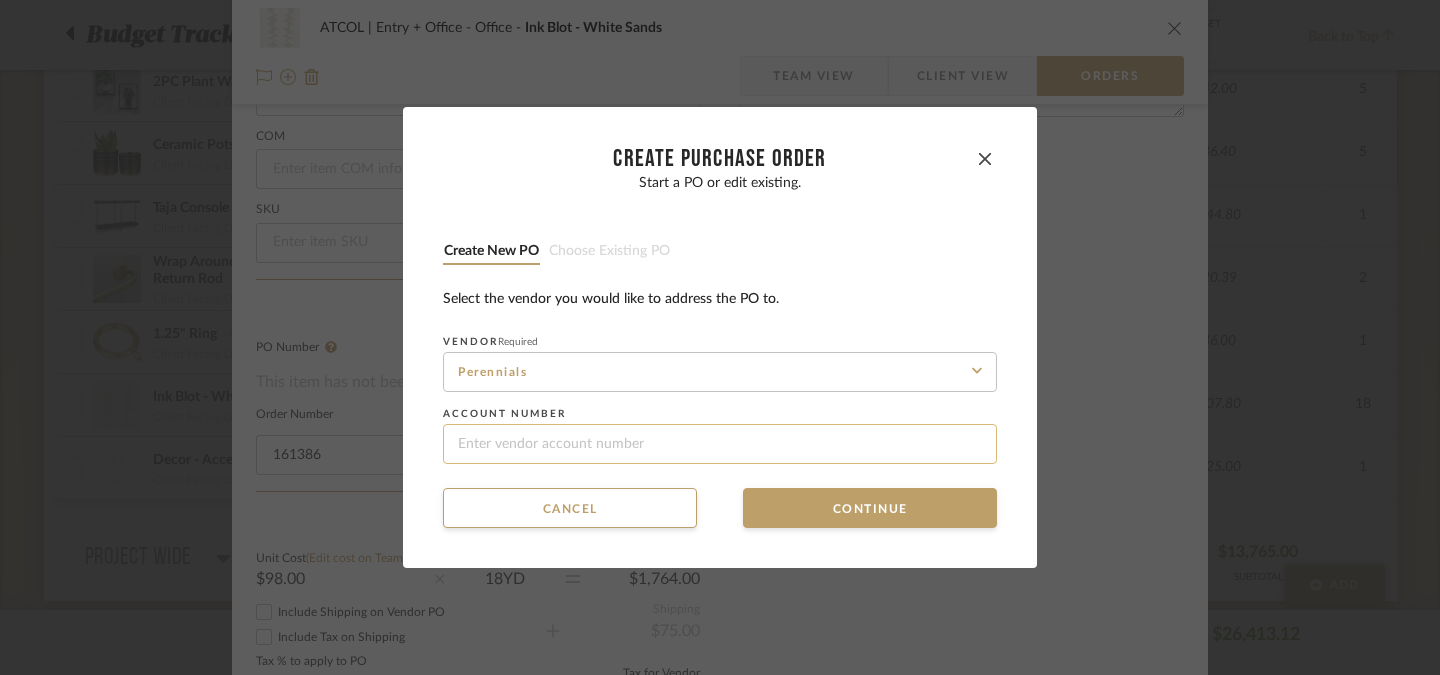 click at bounding box center [720, 444] 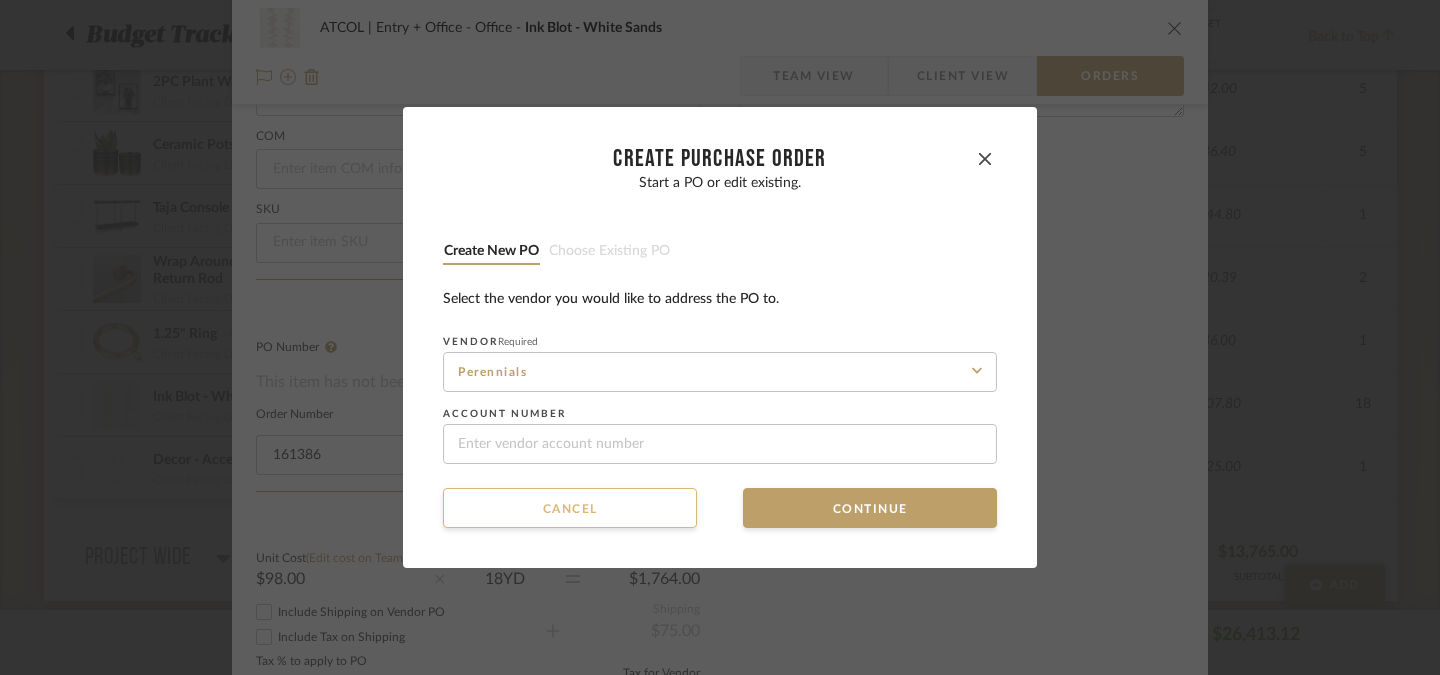 click on "Cancel" at bounding box center (570, 508) 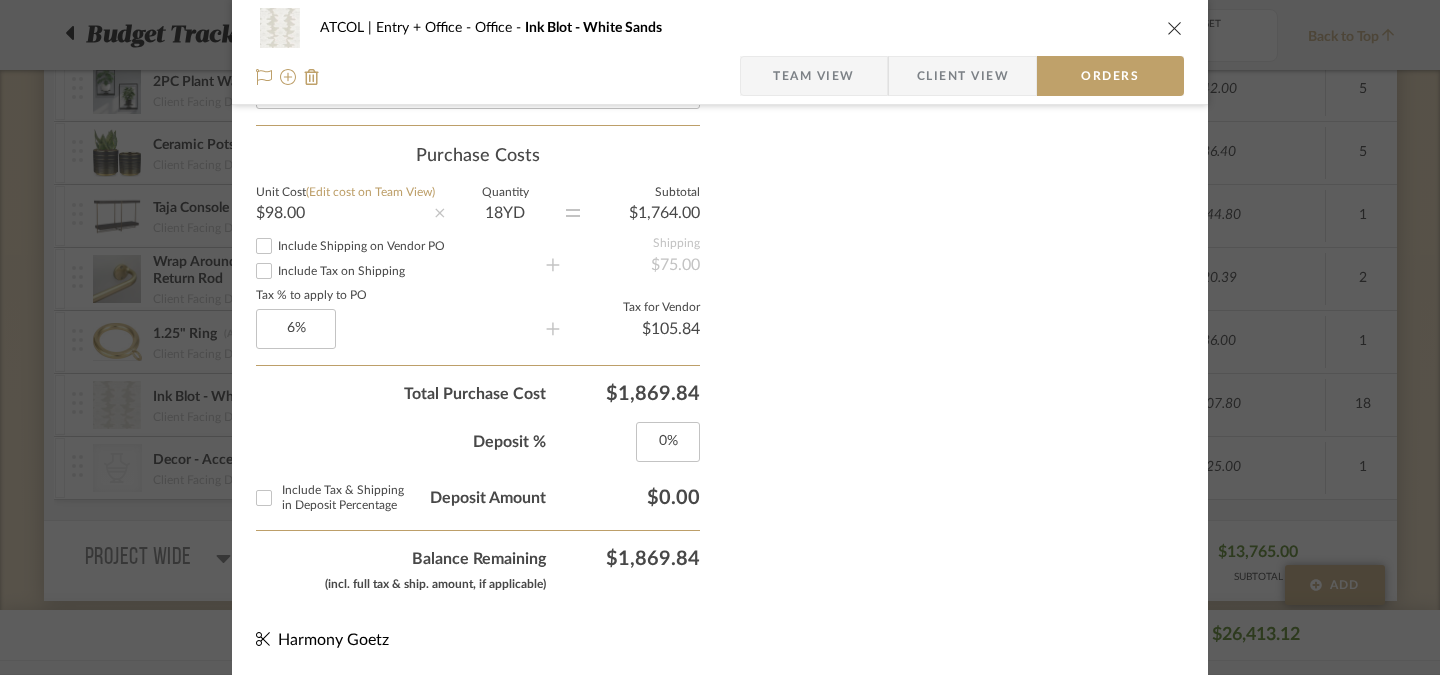 scroll, scrollTop: 0, scrollLeft: 0, axis: both 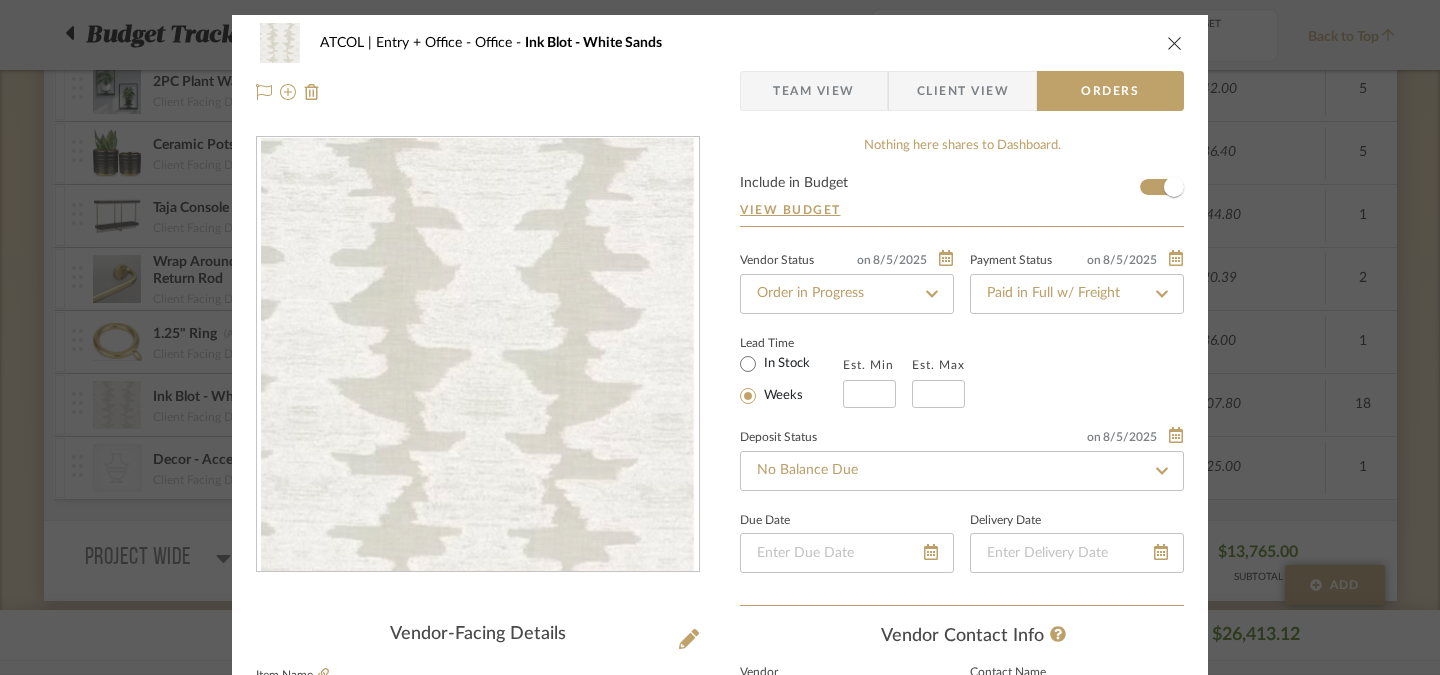 click at bounding box center (1175, 43) 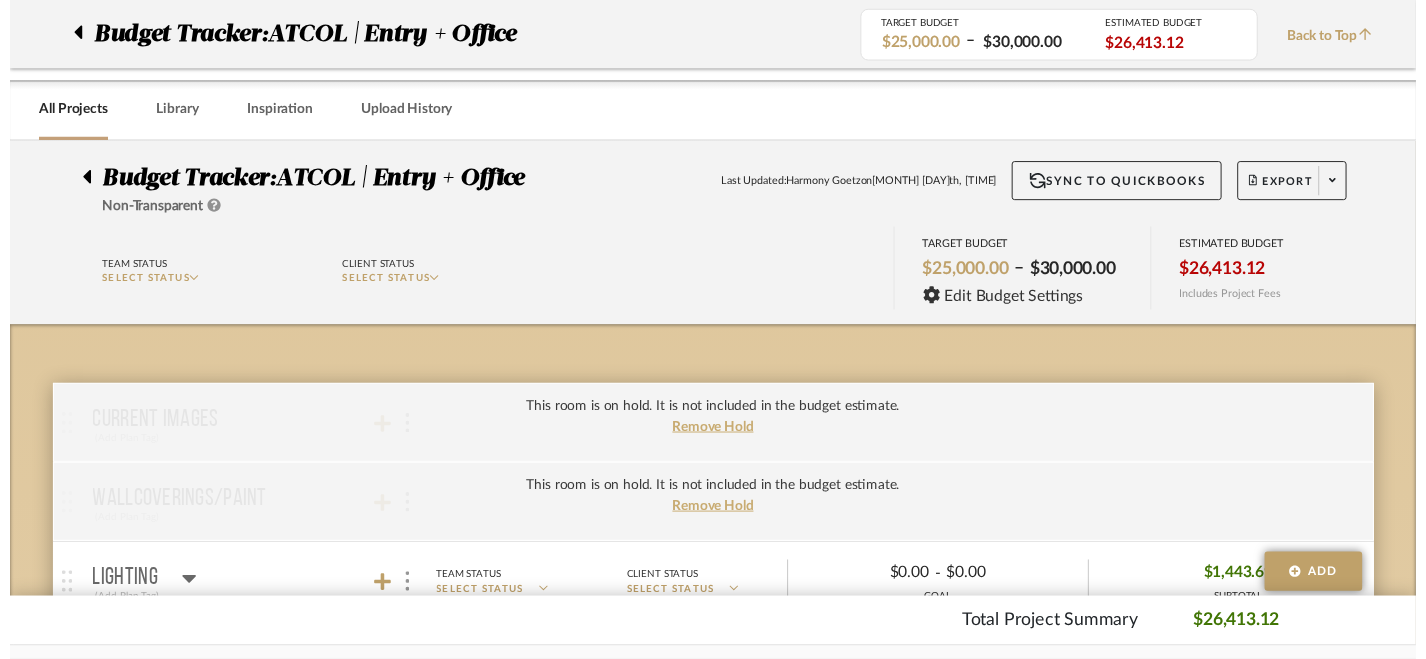 scroll, scrollTop: 1151, scrollLeft: 0, axis: vertical 